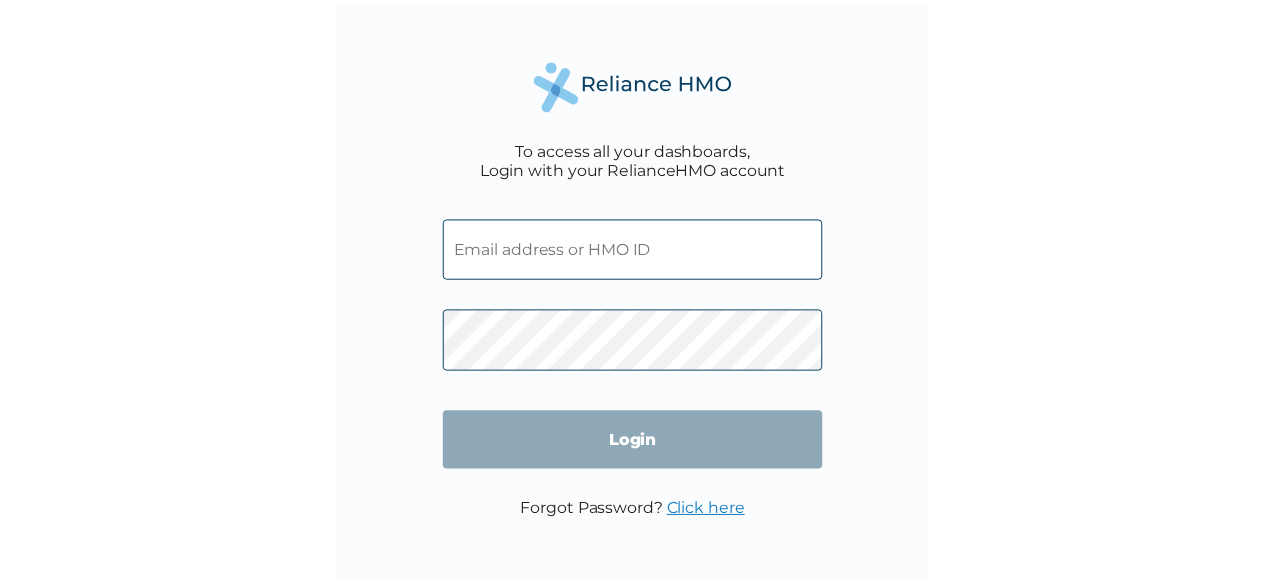 scroll, scrollTop: 0, scrollLeft: 0, axis: both 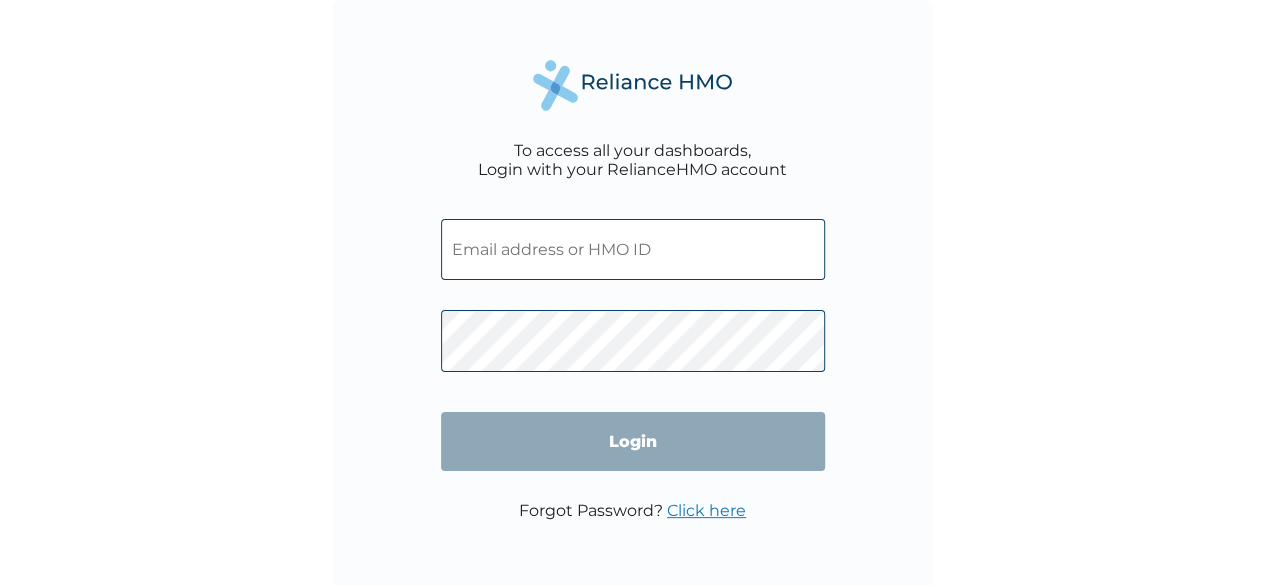 click at bounding box center [633, 249] 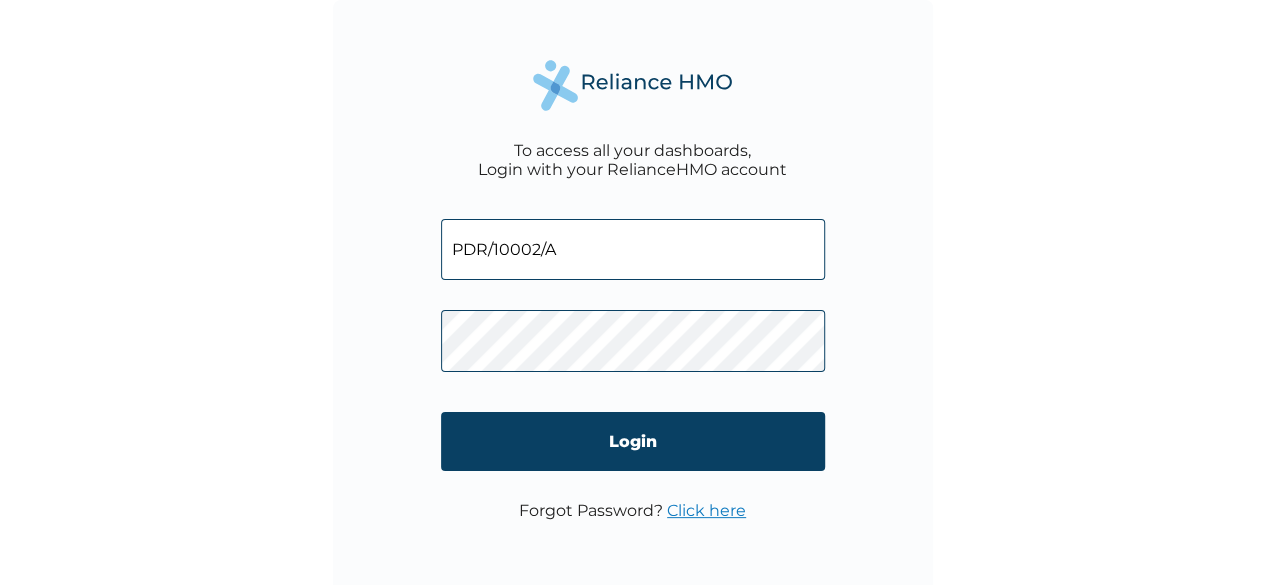 type on "PDR/10002/A" 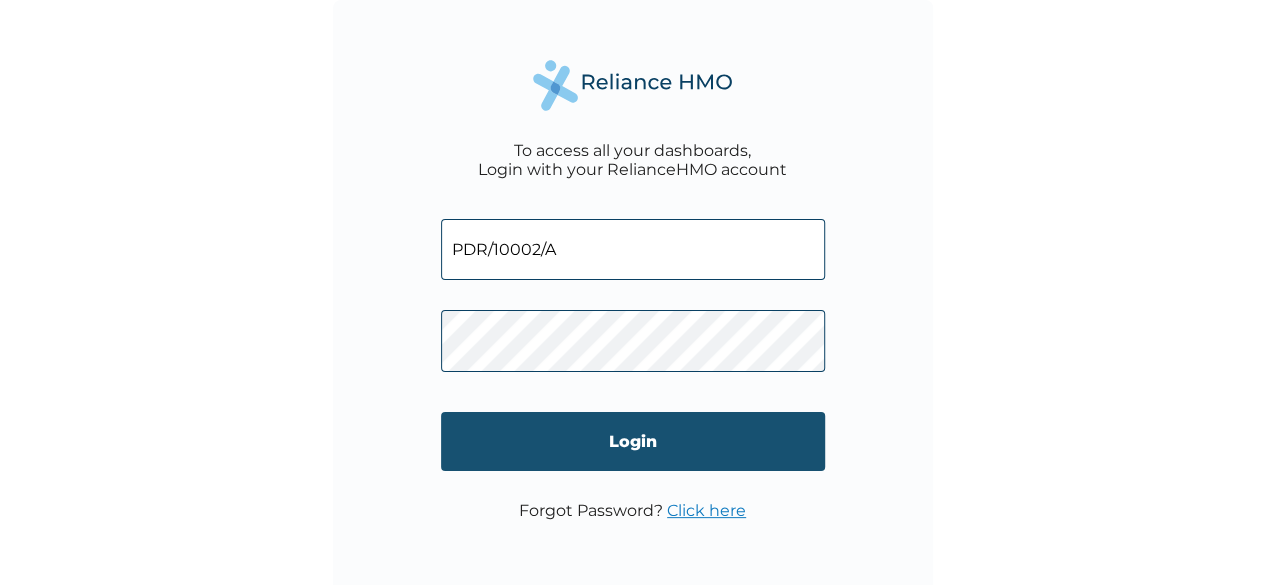 click on "Login" at bounding box center [633, 441] 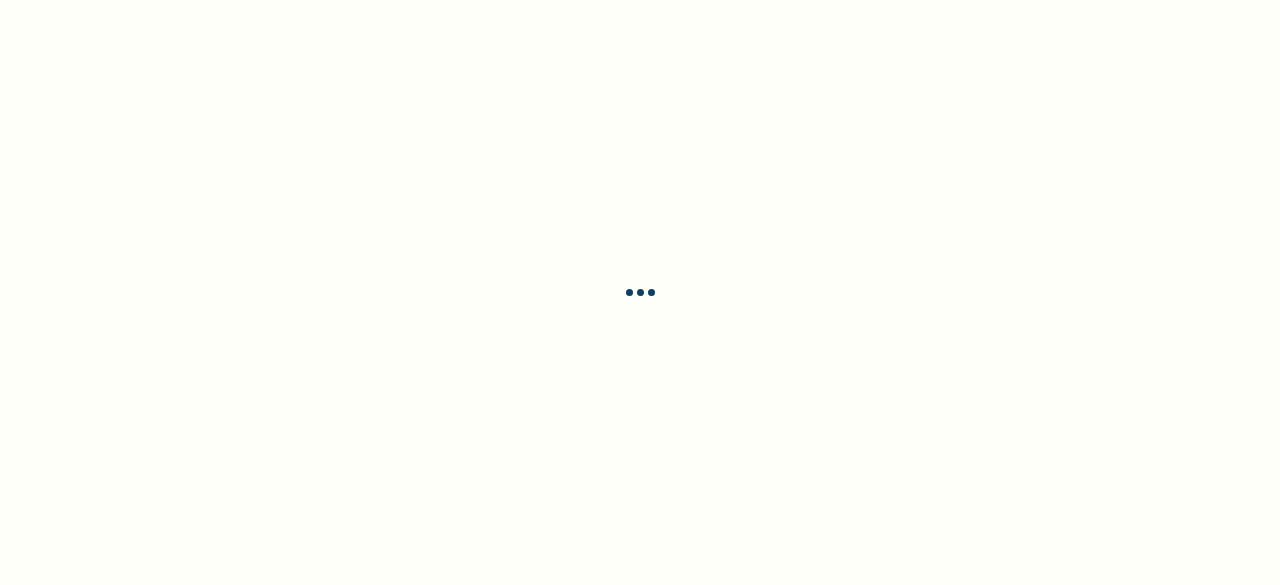 scroll, scrollTop: 0, scrollLeft: 0, axis: both 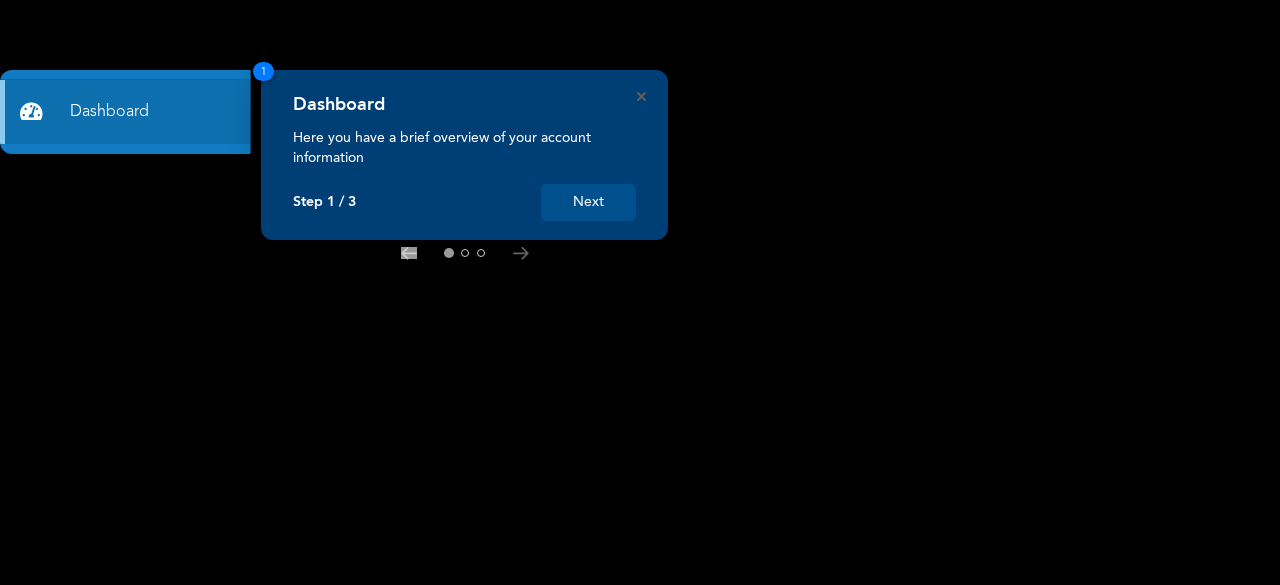 click on "Next" at bounding box center [588, 202] 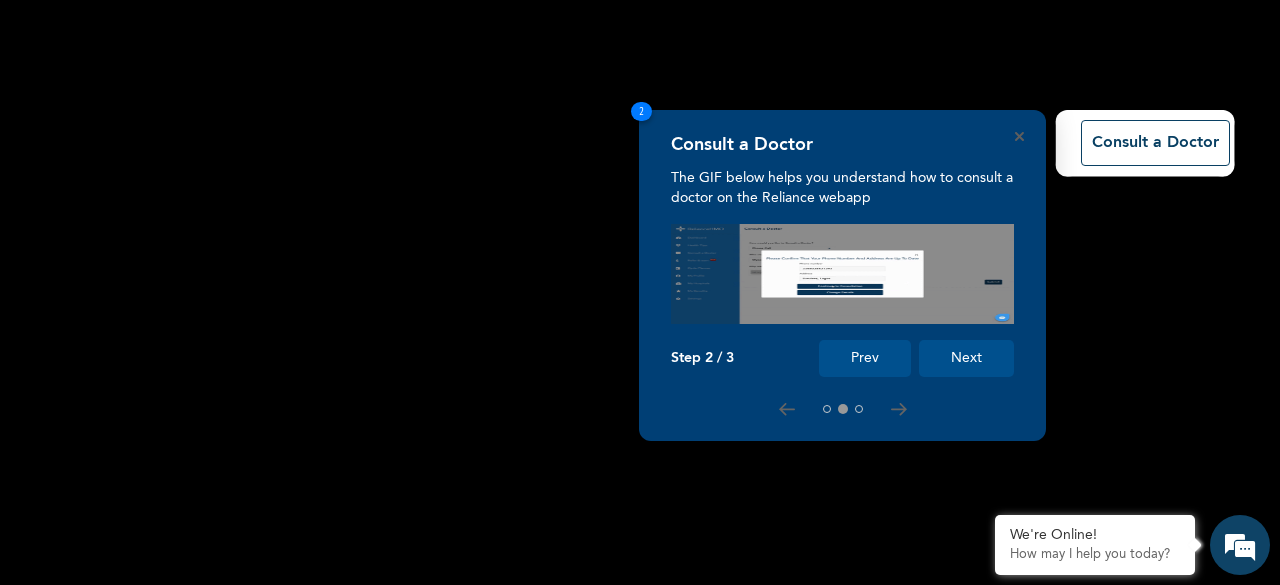 click on "Next" at bounding box center (966, 358) 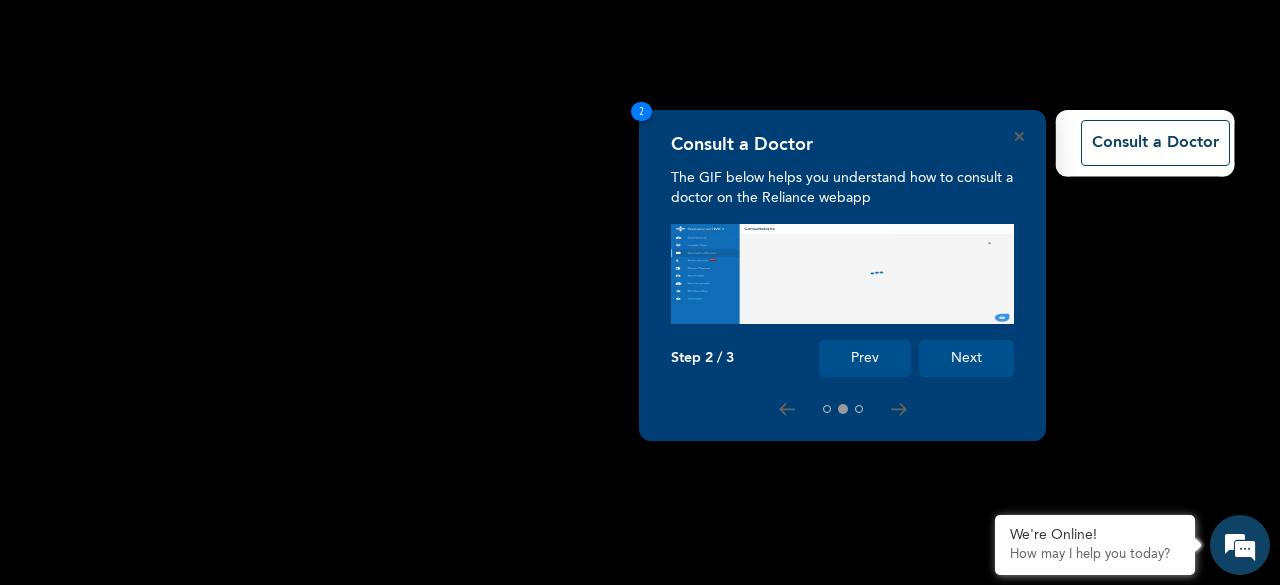 scroll, scrollTop: 189, scrollLeft: 0, axis: vertical 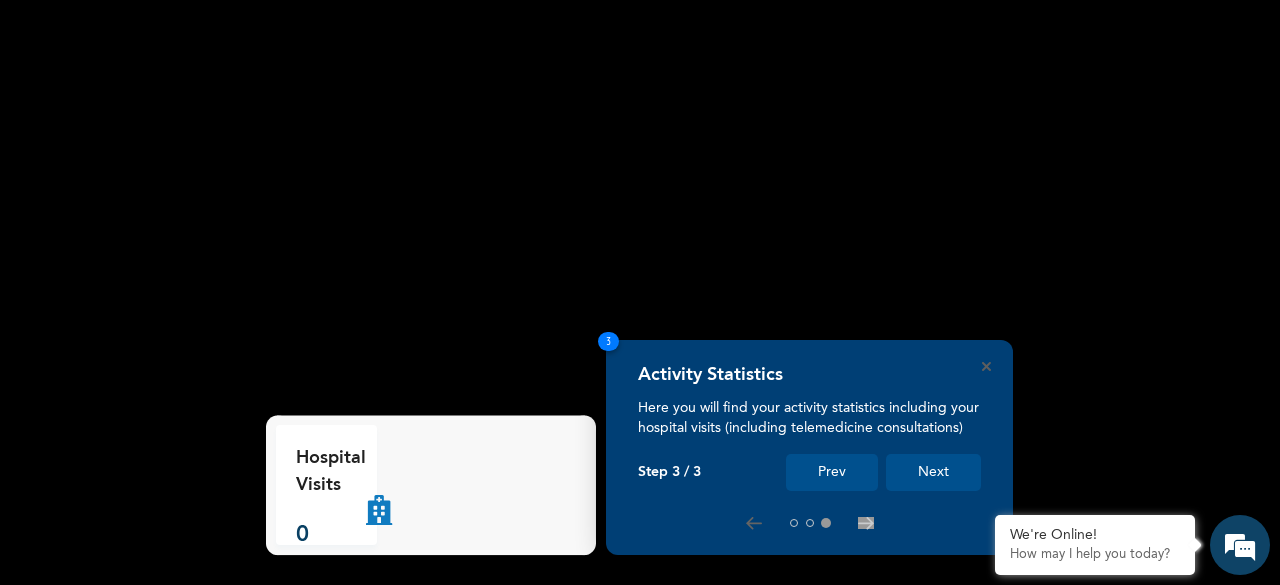 click on "Next" at bounding box center [933, 472] 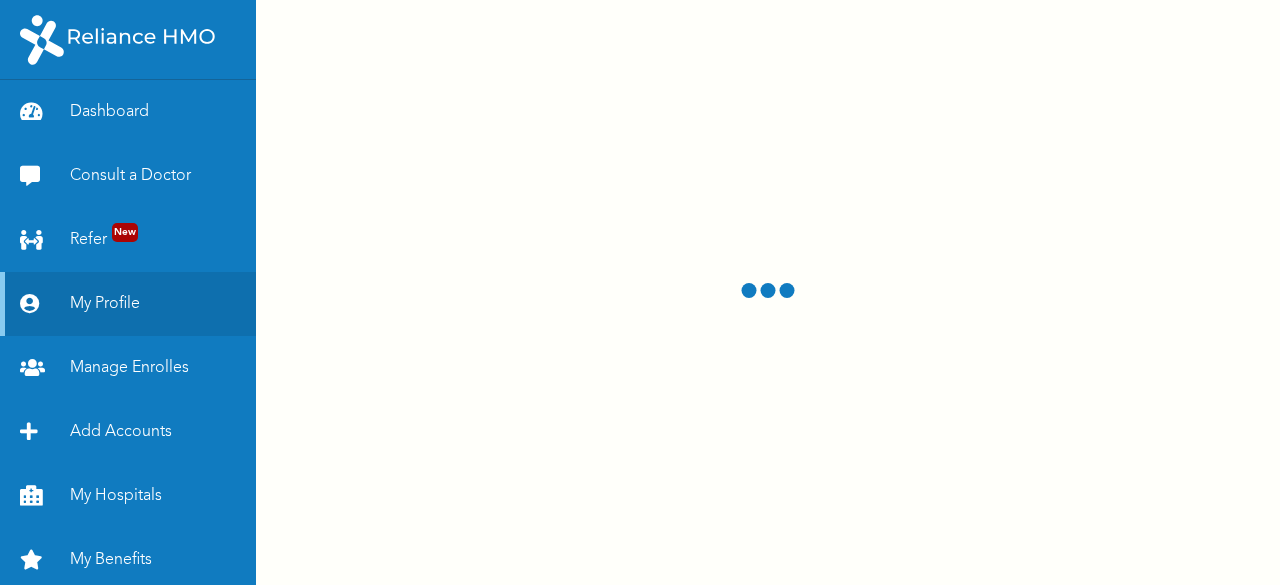 scroll, scrollTop: 0, scrollLeft: 0, axis: both 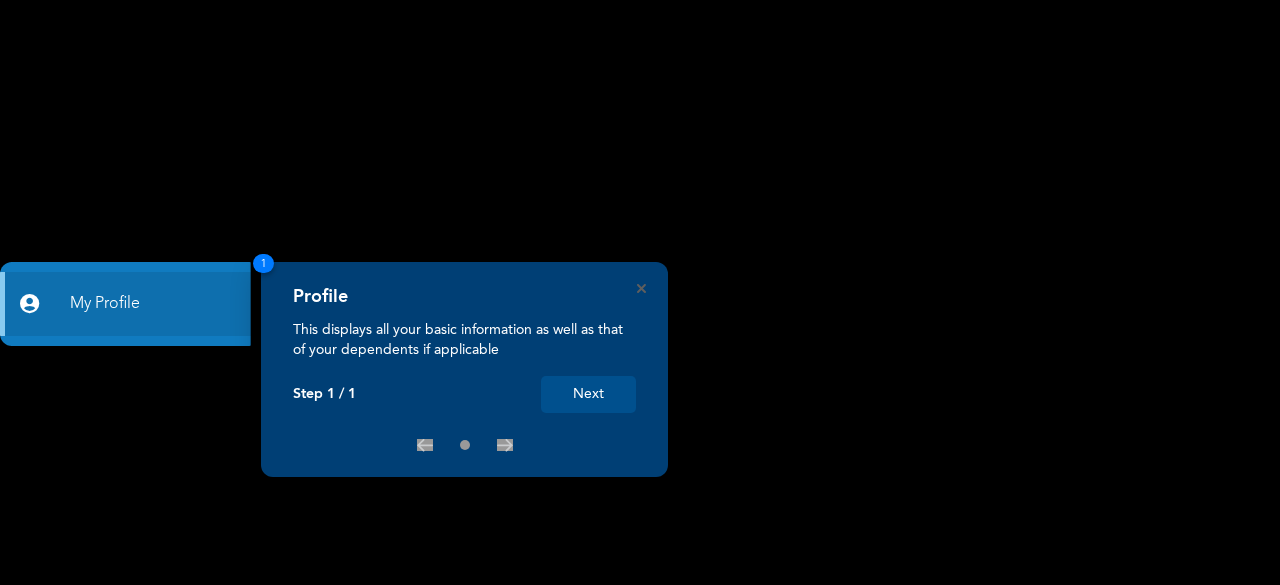 click on "Next" at bounding box center [588, 394] 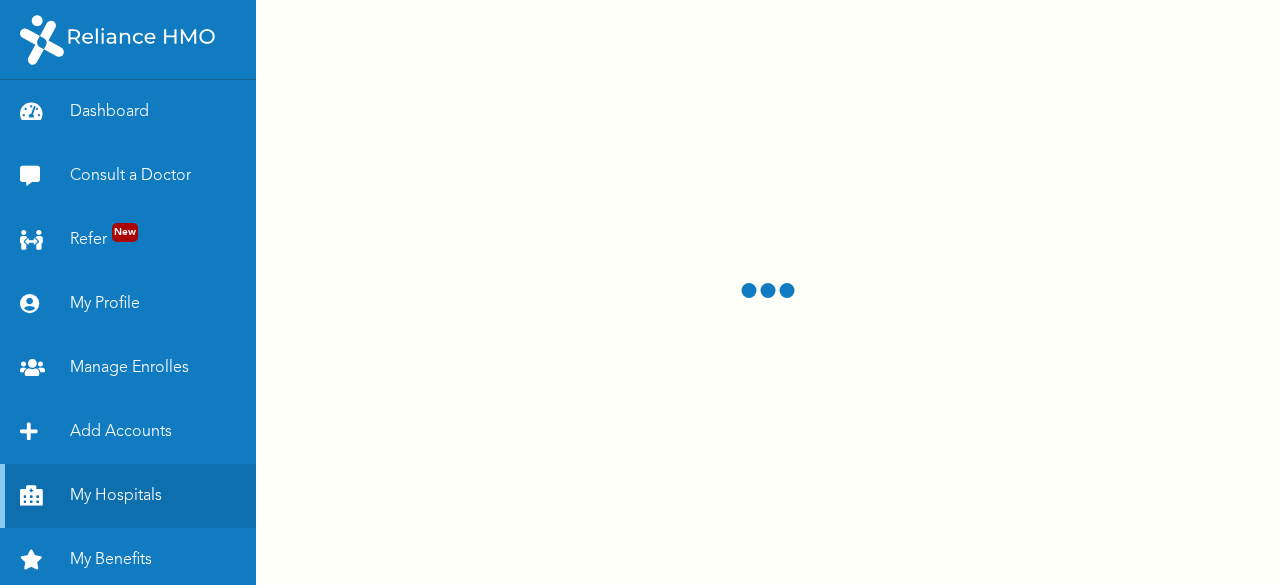 scroll, scrollTop: 0, scrollLeft: 0, axis: both 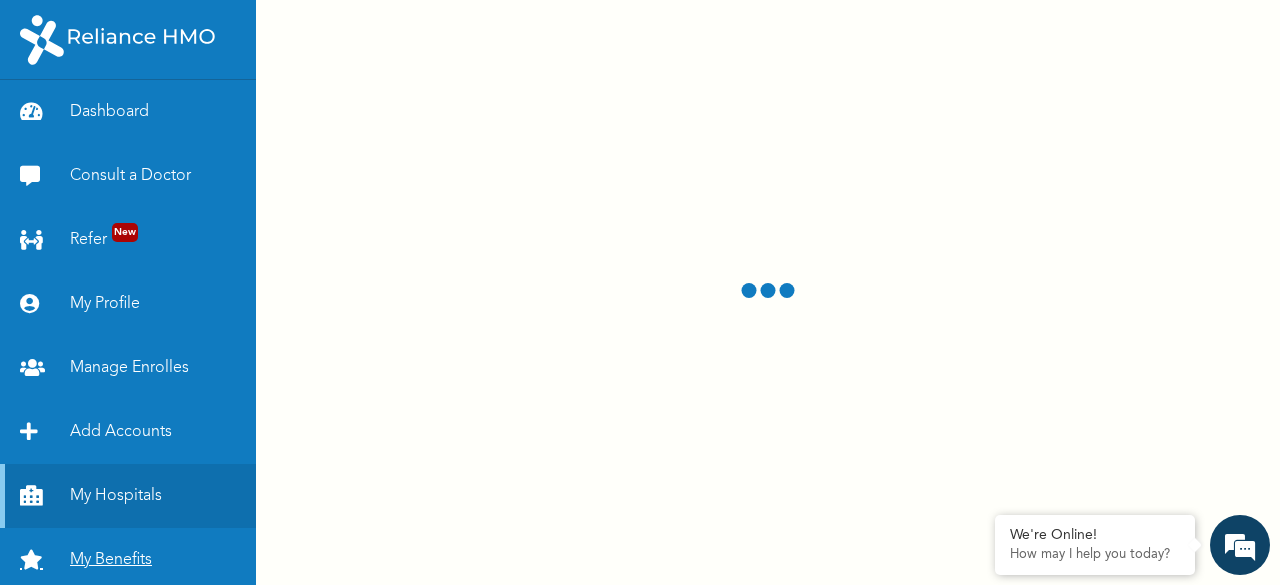 click on "My Benefits" at bounding box center (128, 560) 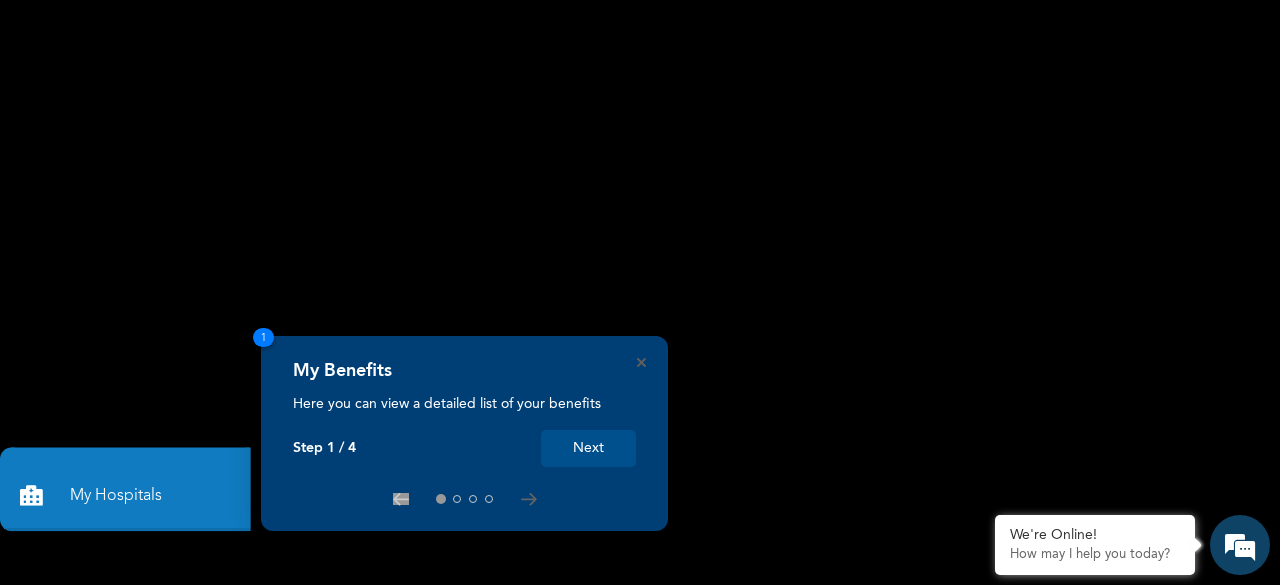 scroll, scrollTop: 70, scrollLeft: 0, axis: vertical 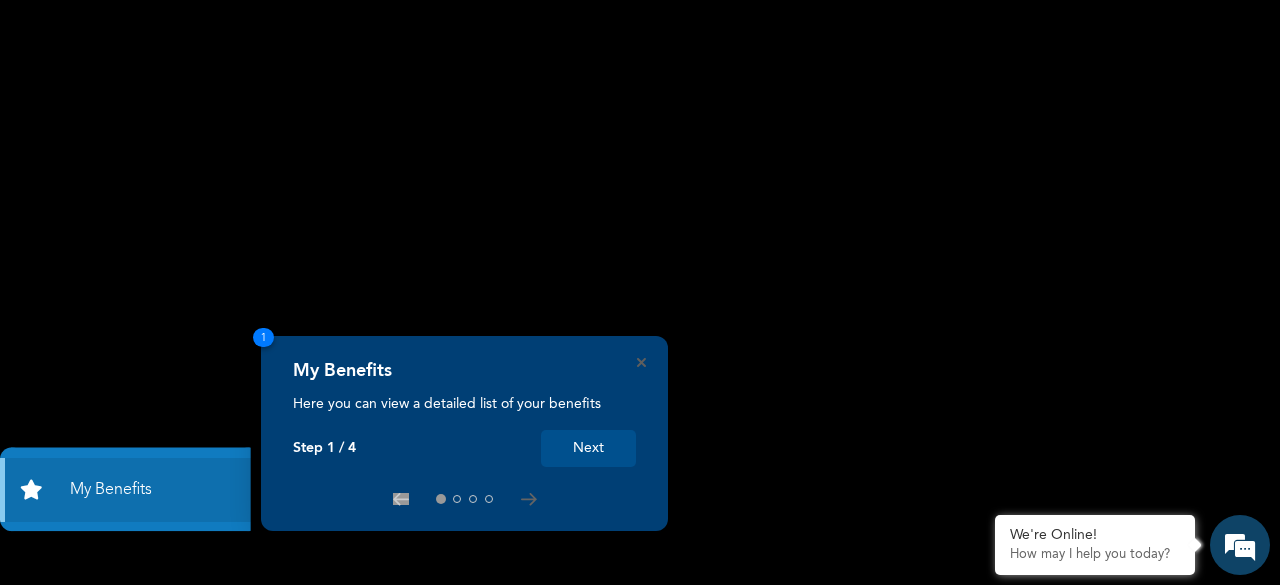 click on "Next" at bounding box center (588, 448) 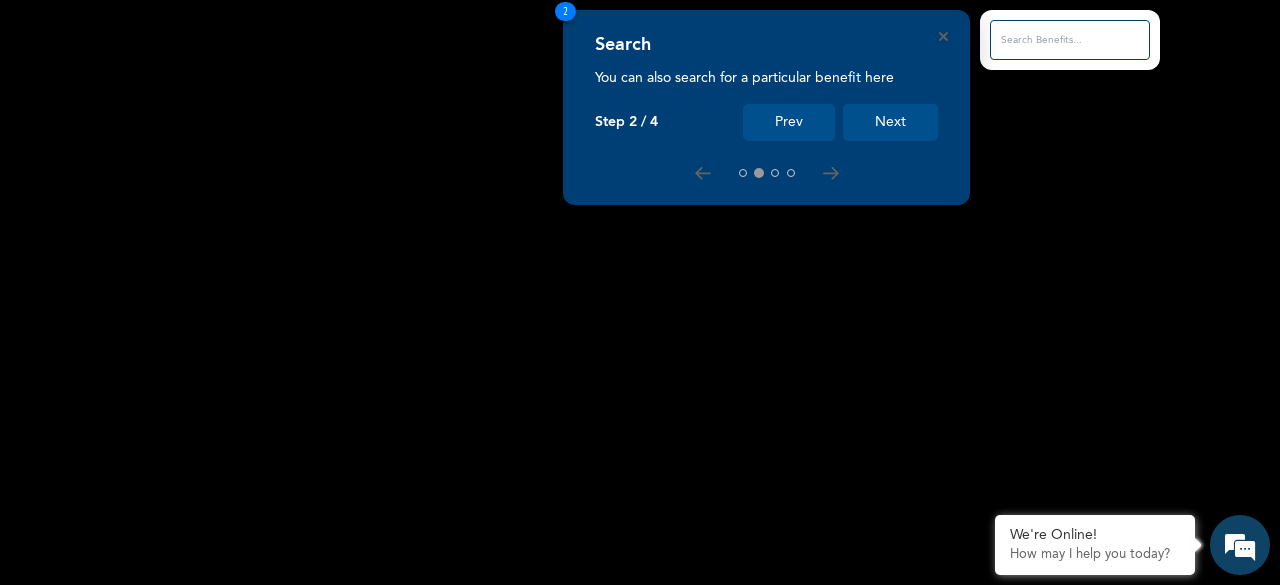 click on "Next" at bounding box center [890, 122] 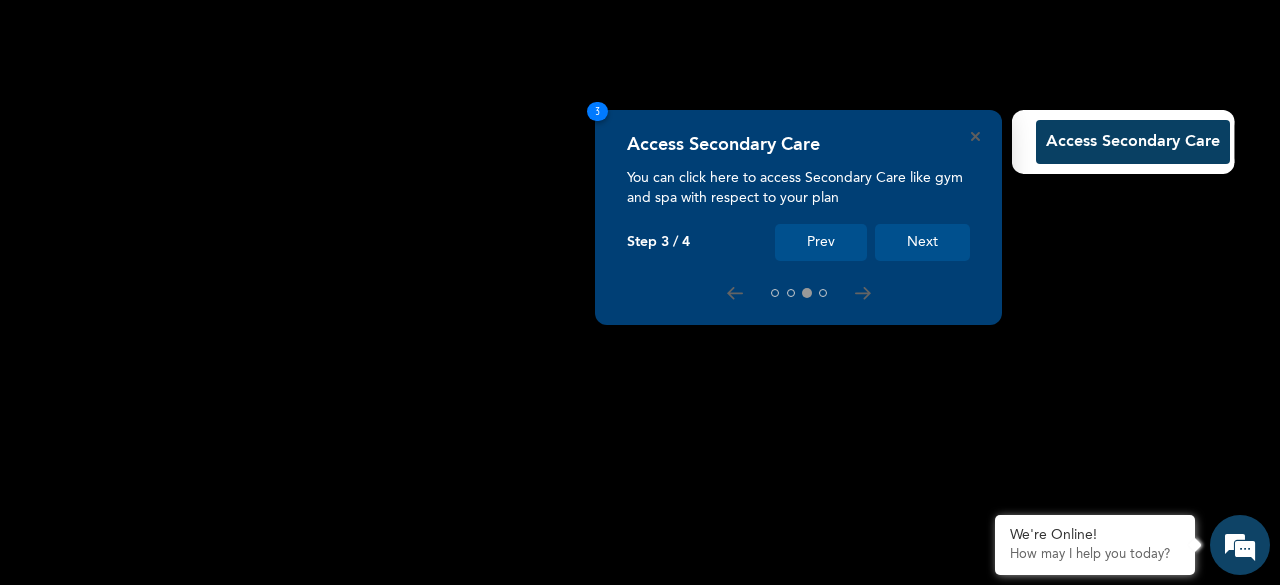 click on "Next" at bounding box center [922, 242] 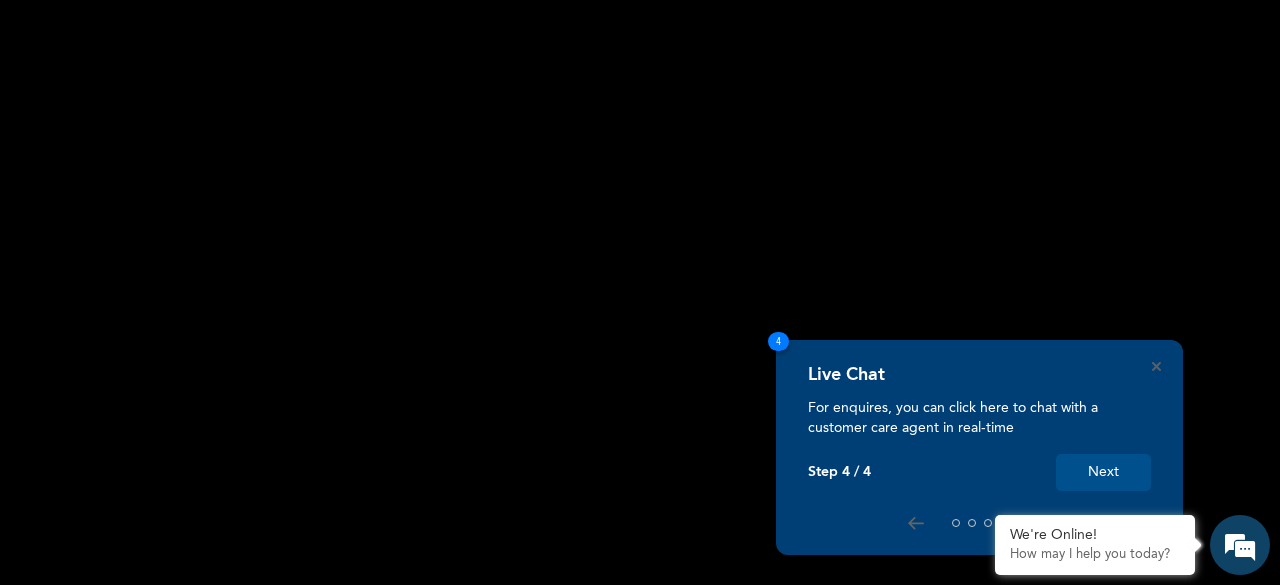 click on "Next" at bounding box center (1103, 472) 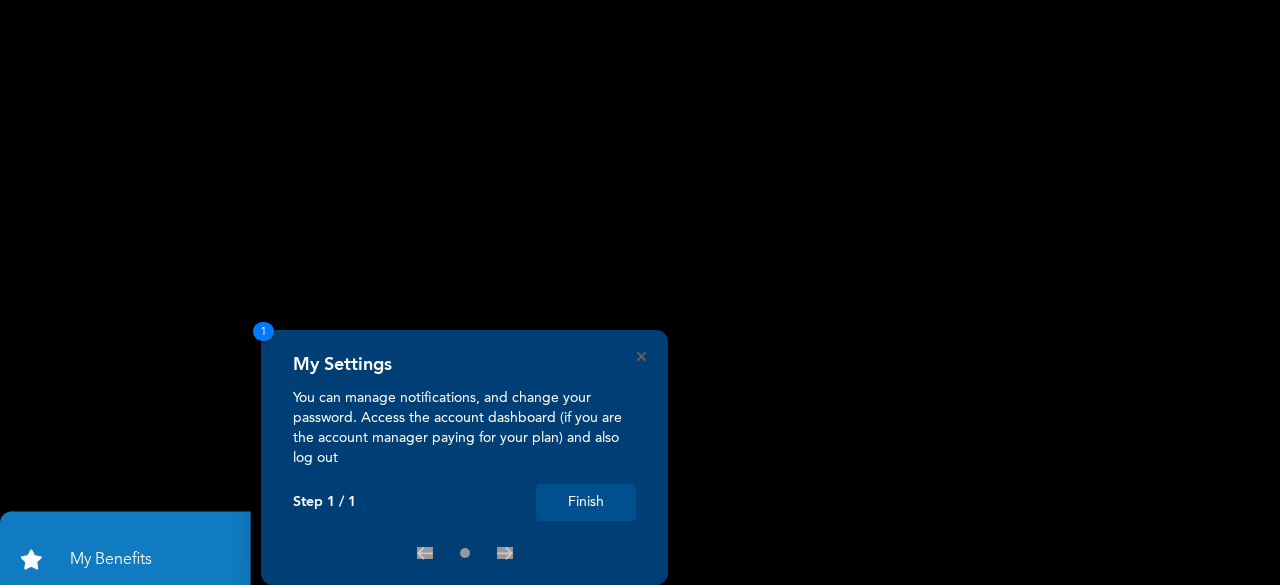 scroll, scrollTop: 0, scrollLeft: 0, axis: both 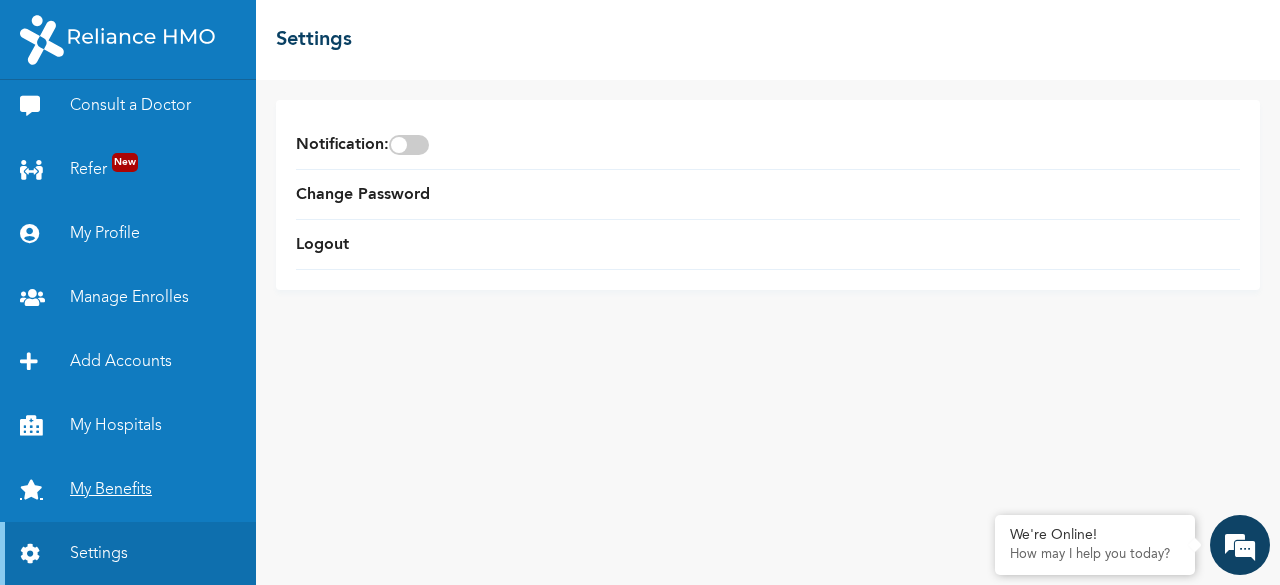click on "My Benefits" at bounding box center [128, 490] 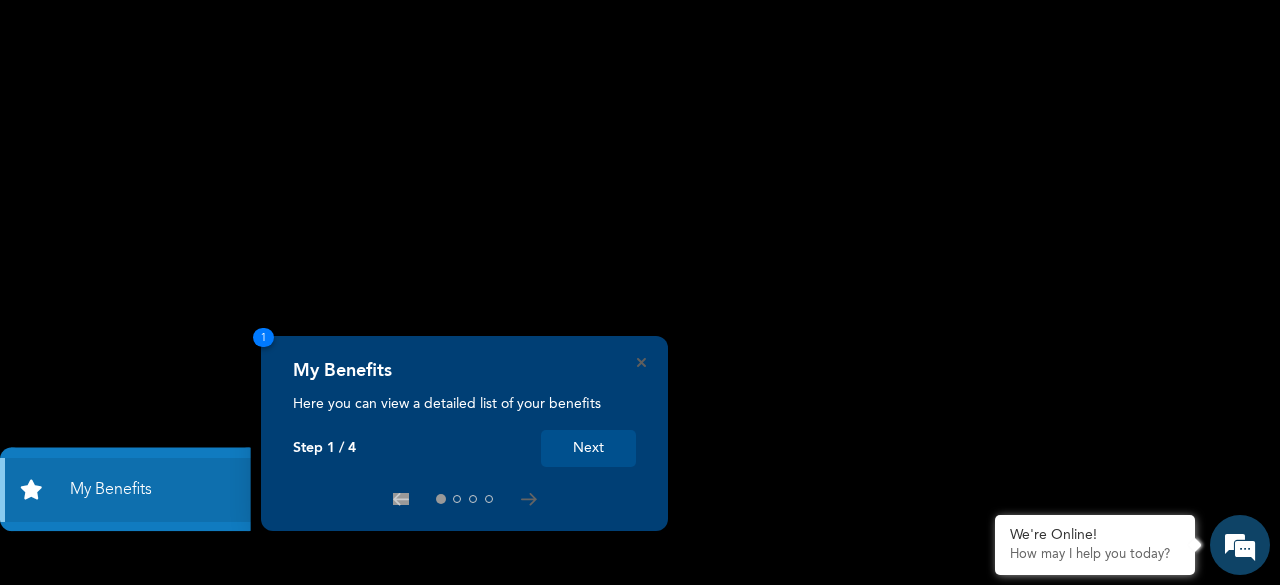 click on "Next" at bounding box center [588, 448] 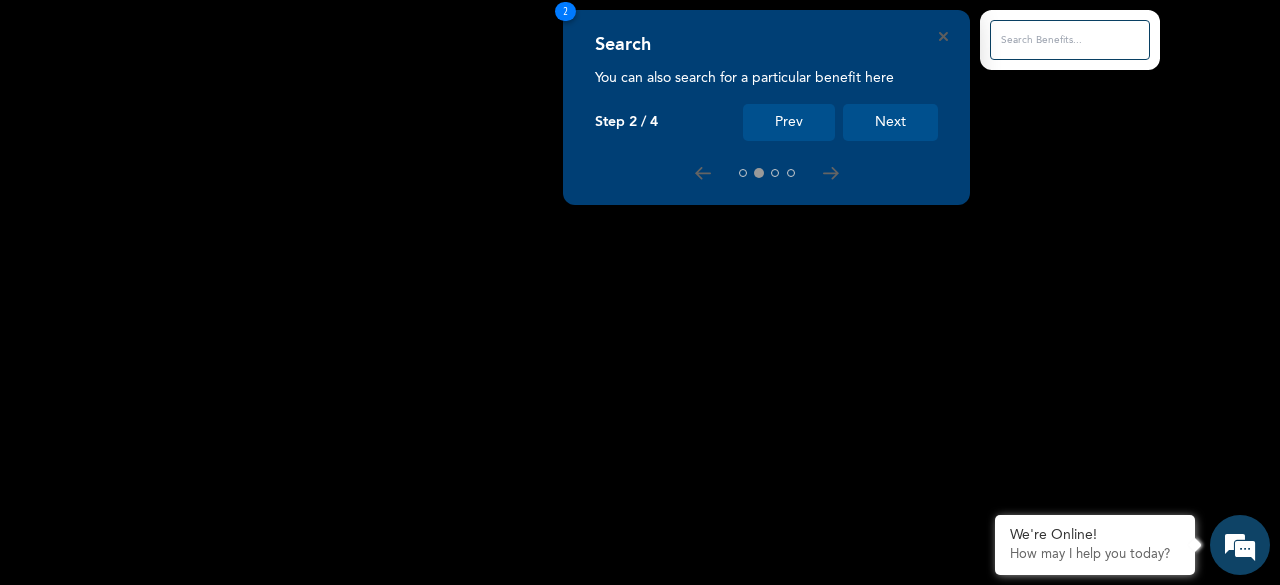 click on "Next" at bounding box center [890, 122] 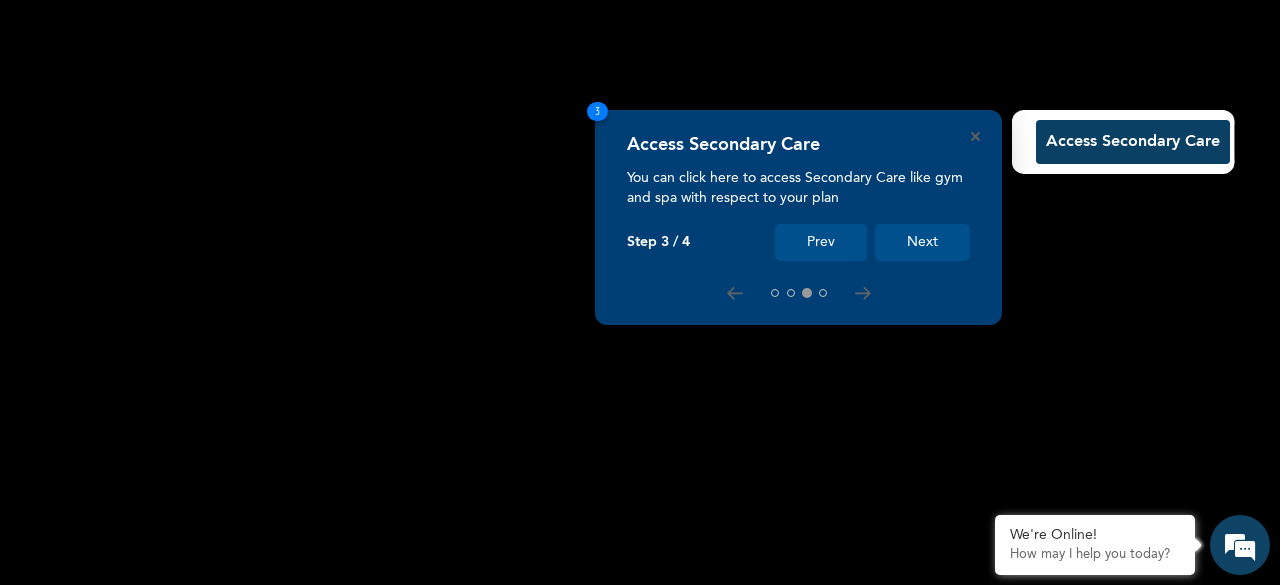 click on "Next" at bounding box center (922, 242) 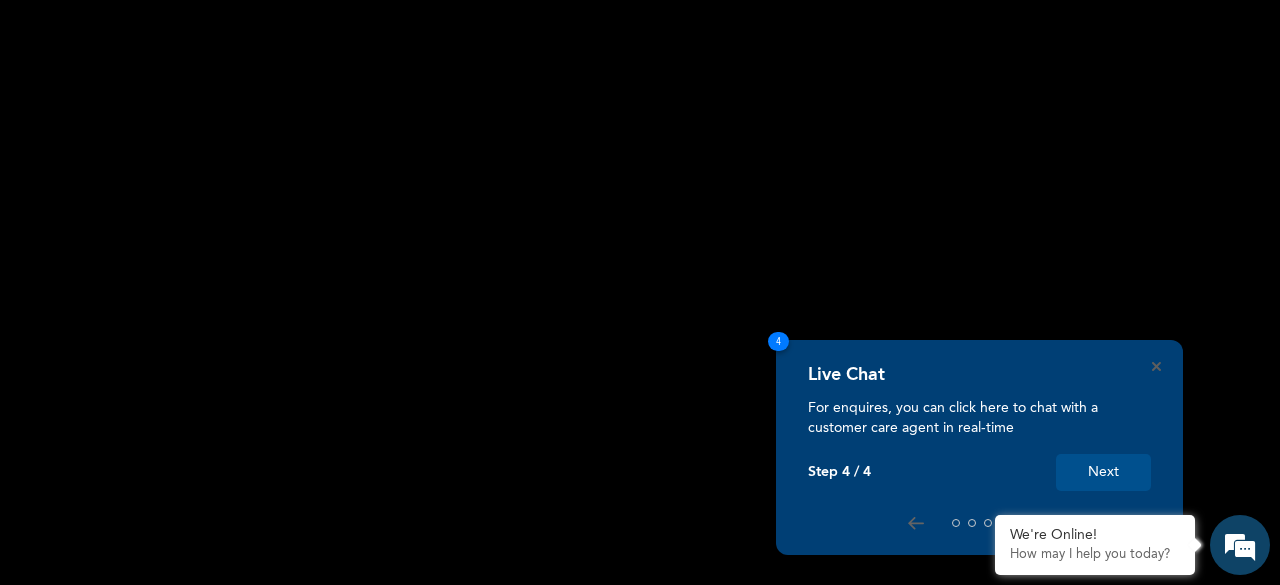 click on "Next" at bounding box center (1103, 472) 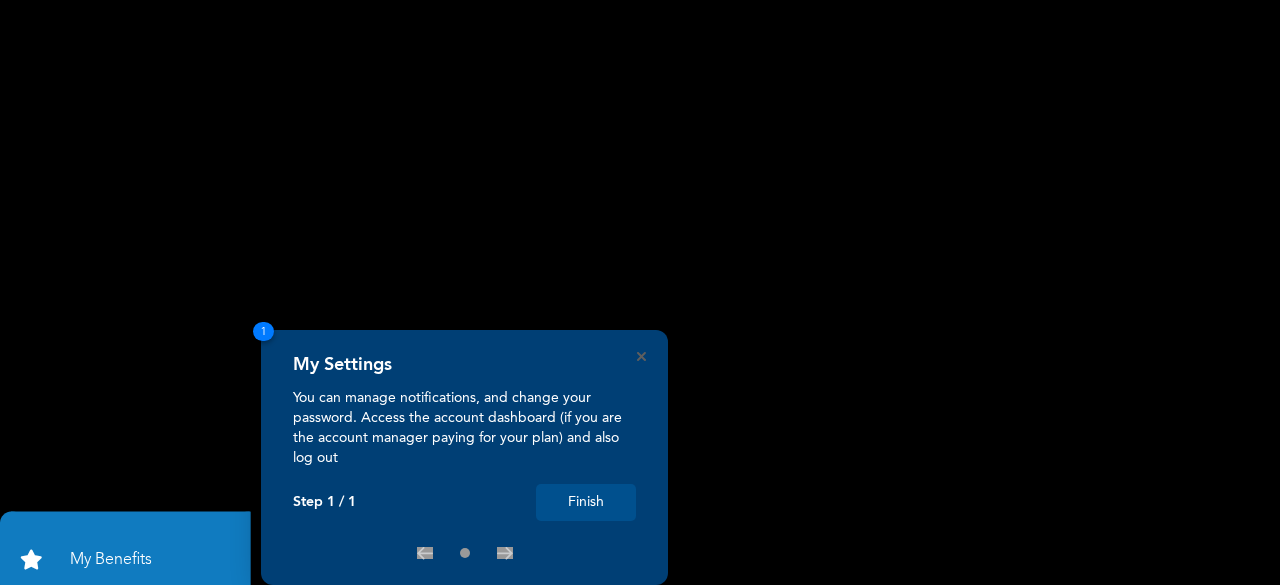 scroll, scrollTop: 0, scrollLeft: 0, axis: both 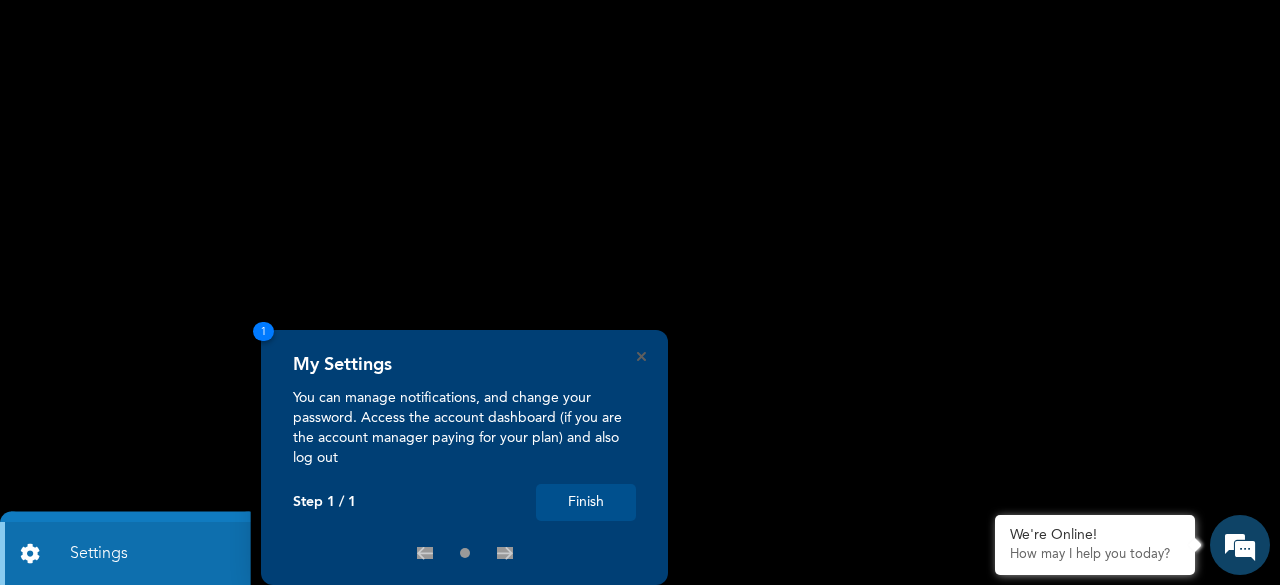 click on "Finish" at bounding box center [586, 502] 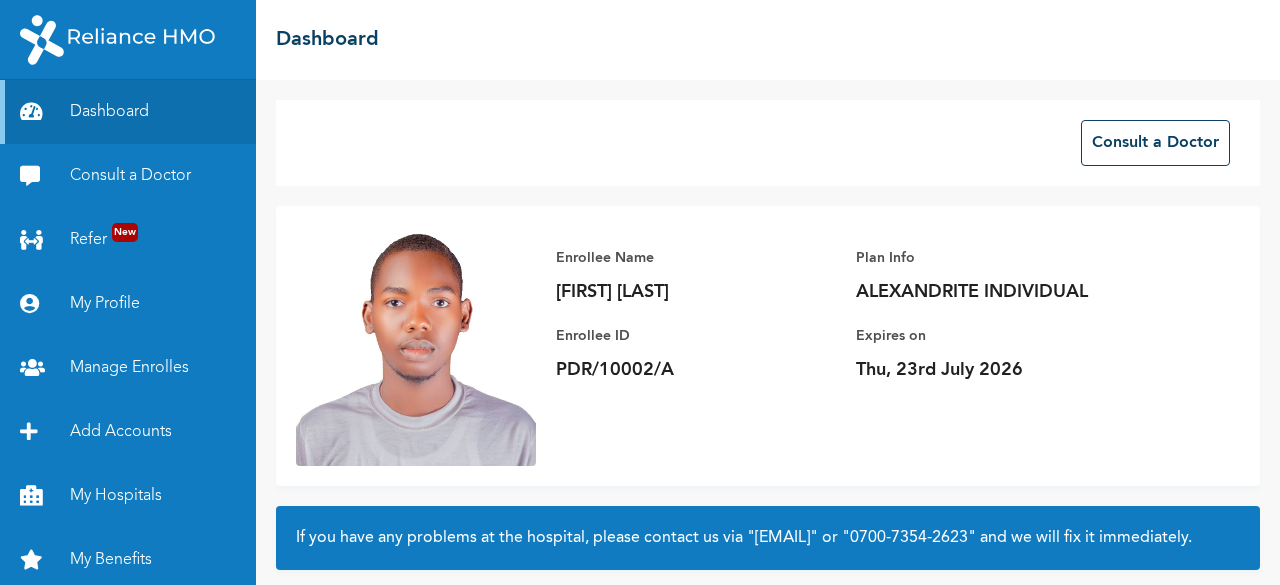 scroll, scrollTop: 0, scrollLeft: 0, axis: both 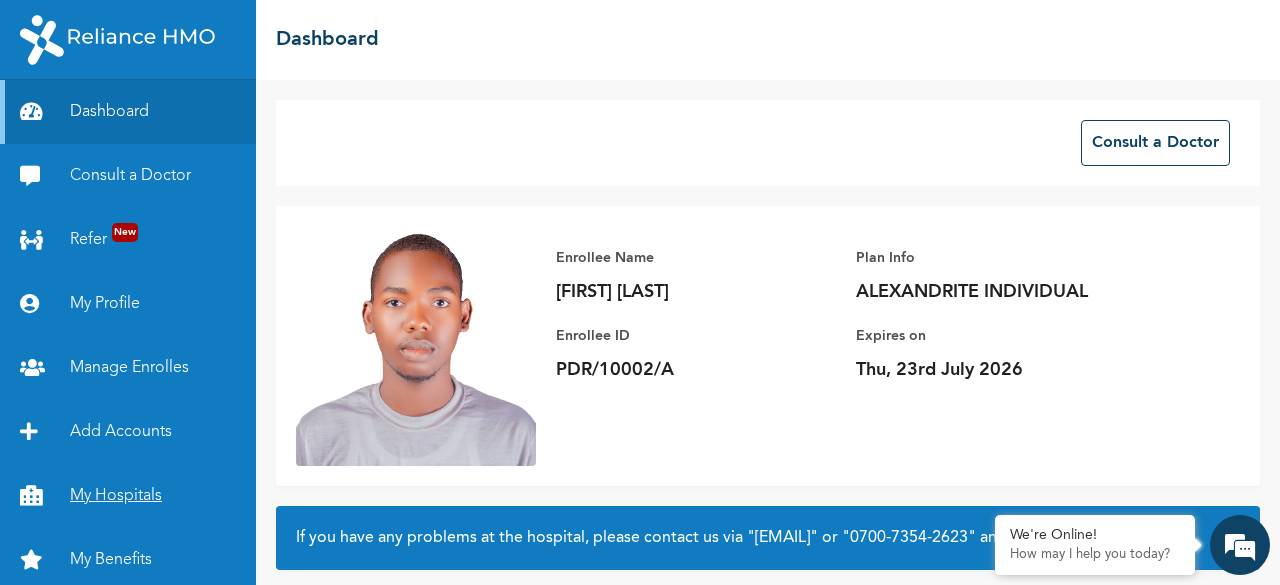 click on "My Hospitals" at bounding box center (128, 496) 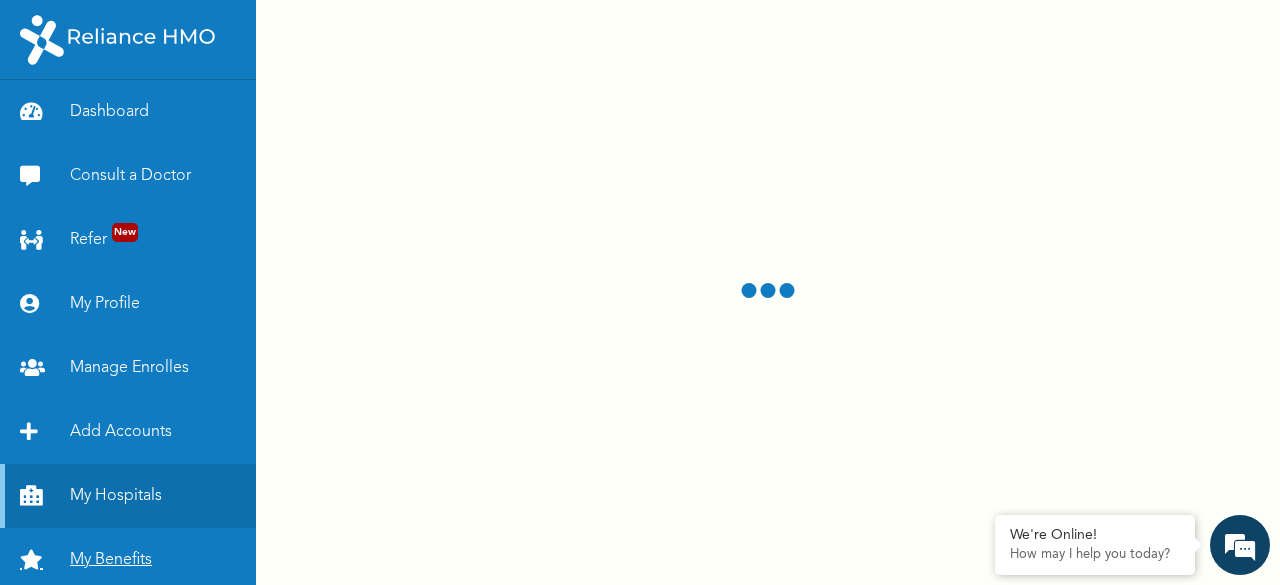 click on "My Benefits" at bounding box center (128, 560) 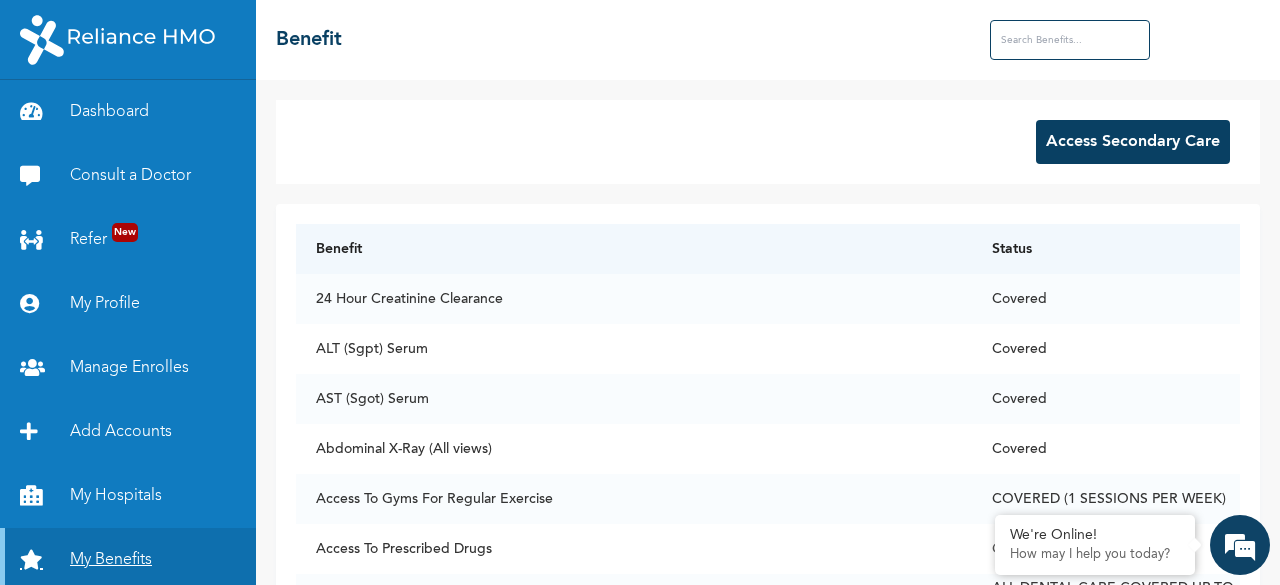scroll, scrollTop: 0, scrollLeft: 0, axis: both 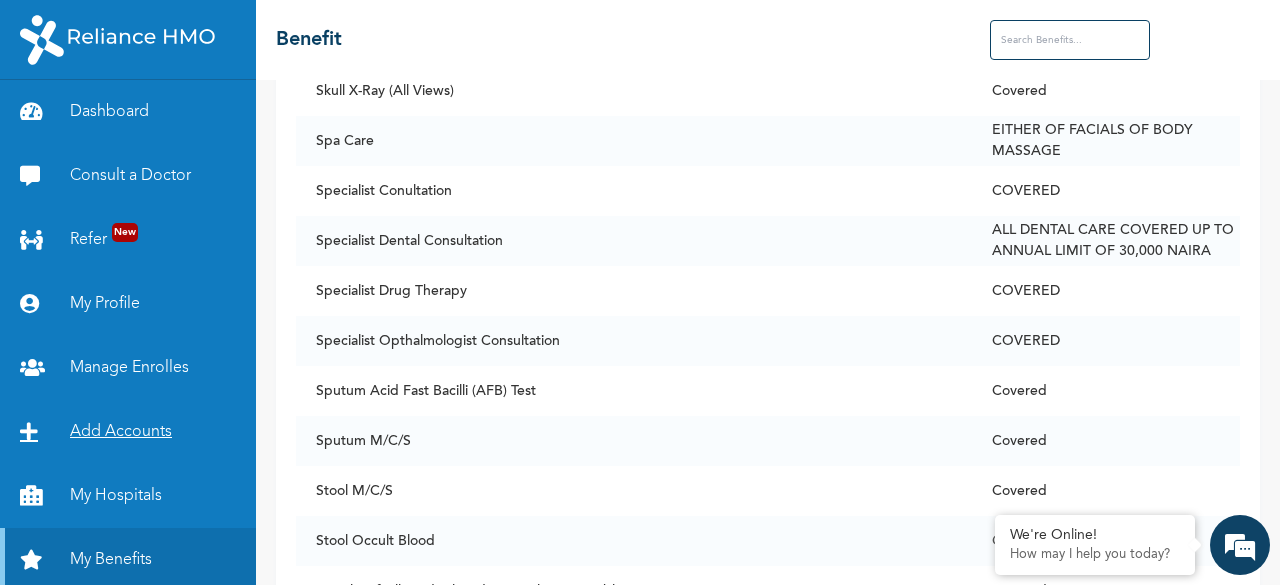 click on "Add Accounts" at bounding box center (128, 432) 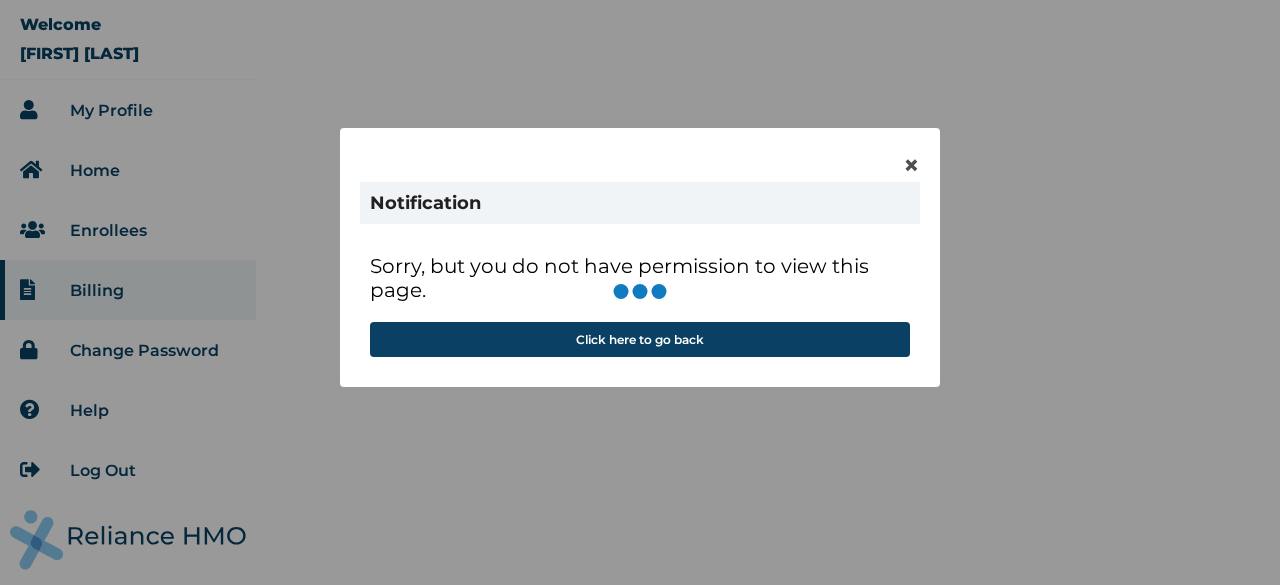 scroll, scrollTop: 0, scrollLeft: 0, axis: both 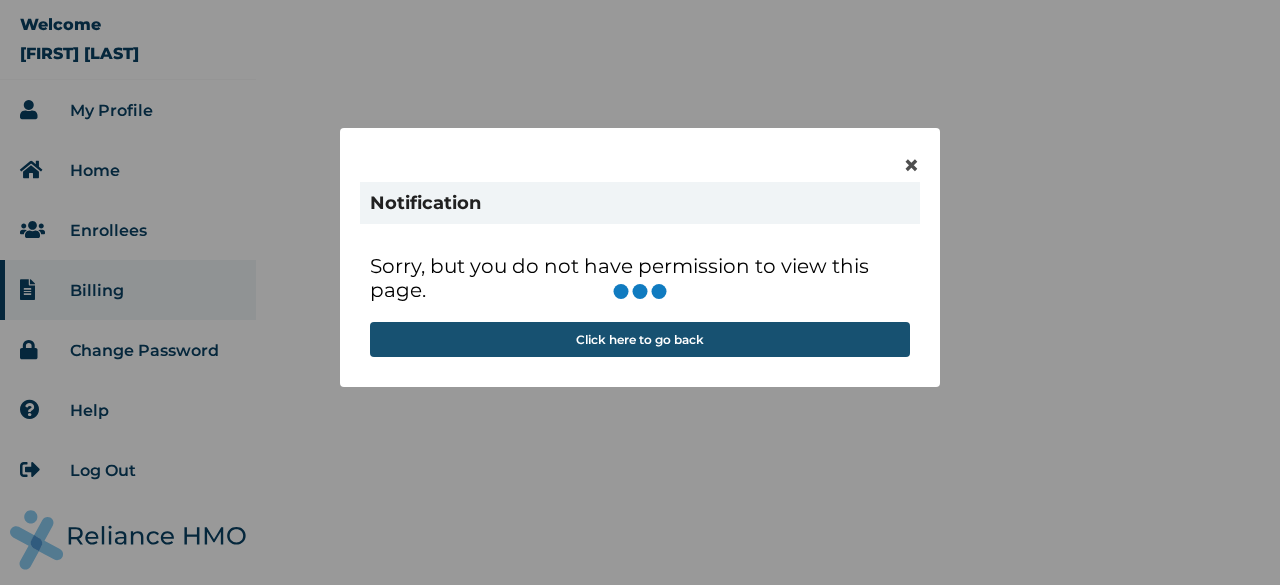 click on "Click here to go back" at bounding box center [640, 339] 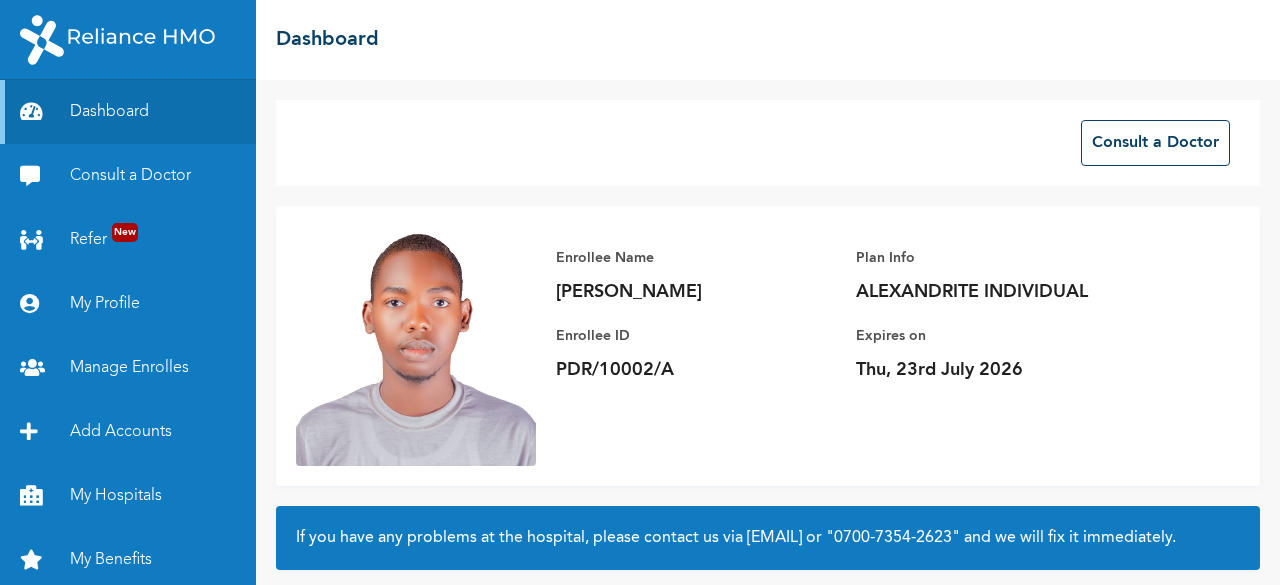 scroll, scrollTop: 0, scrollLeft: 0, axis: both 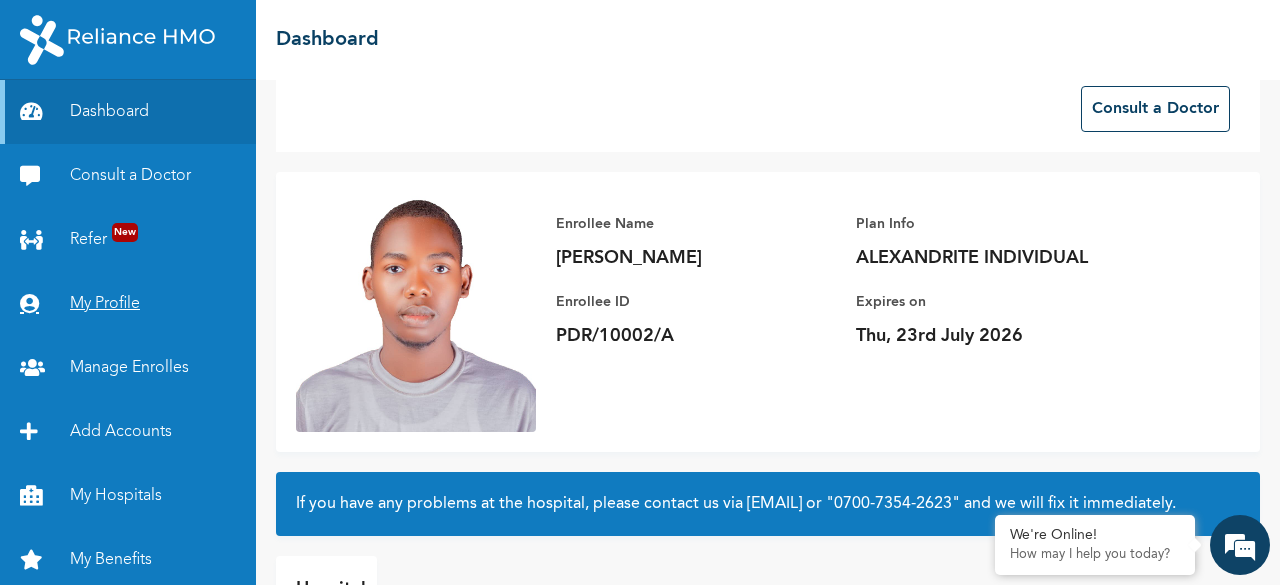 click on "My Profile" at bounding box center [128, 304] 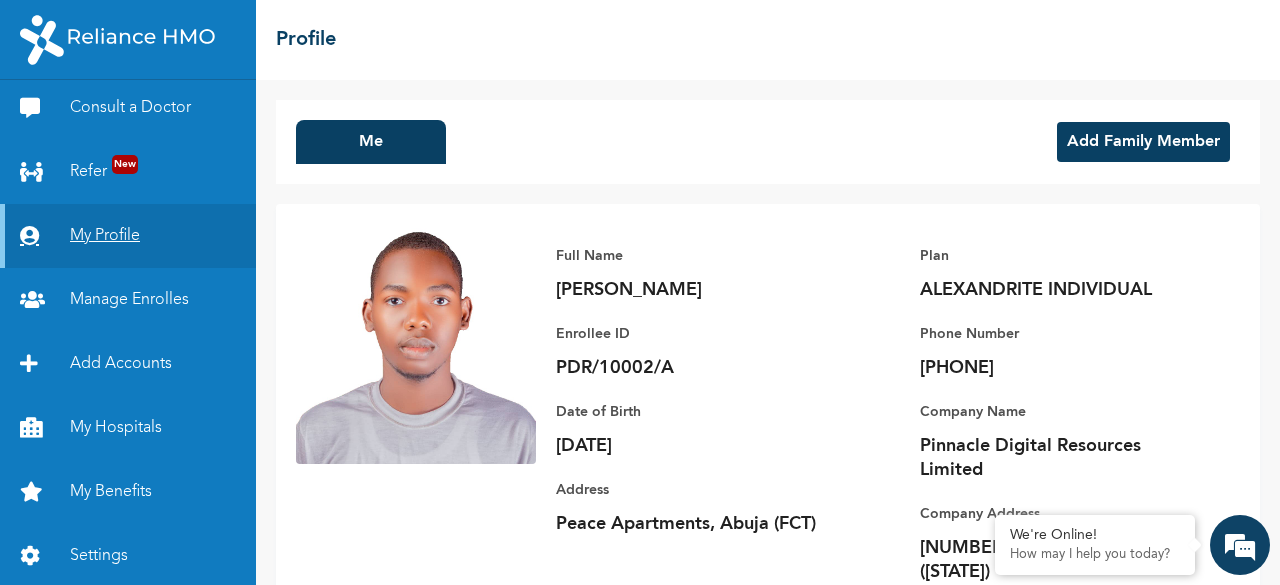 scroll, scrollTop: 70, scrollLeft: 0, axis: vertical 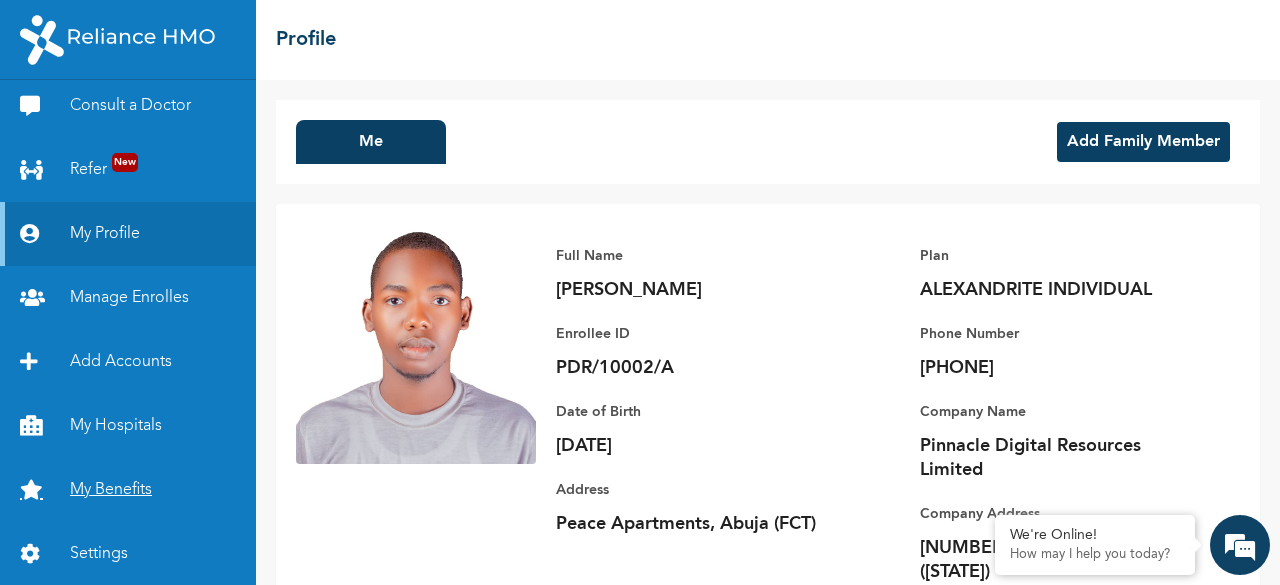 click on "My Benefits" at bounding box center [128, 490] 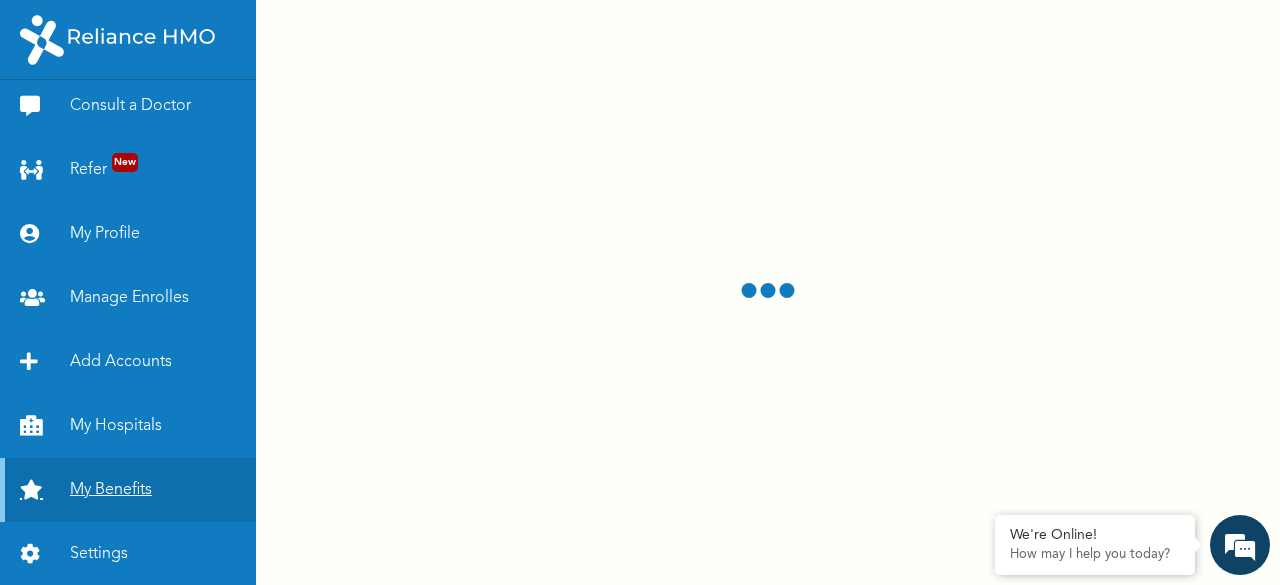 scroll, scrollTop: 0, scrollLeft: 0, axis: both 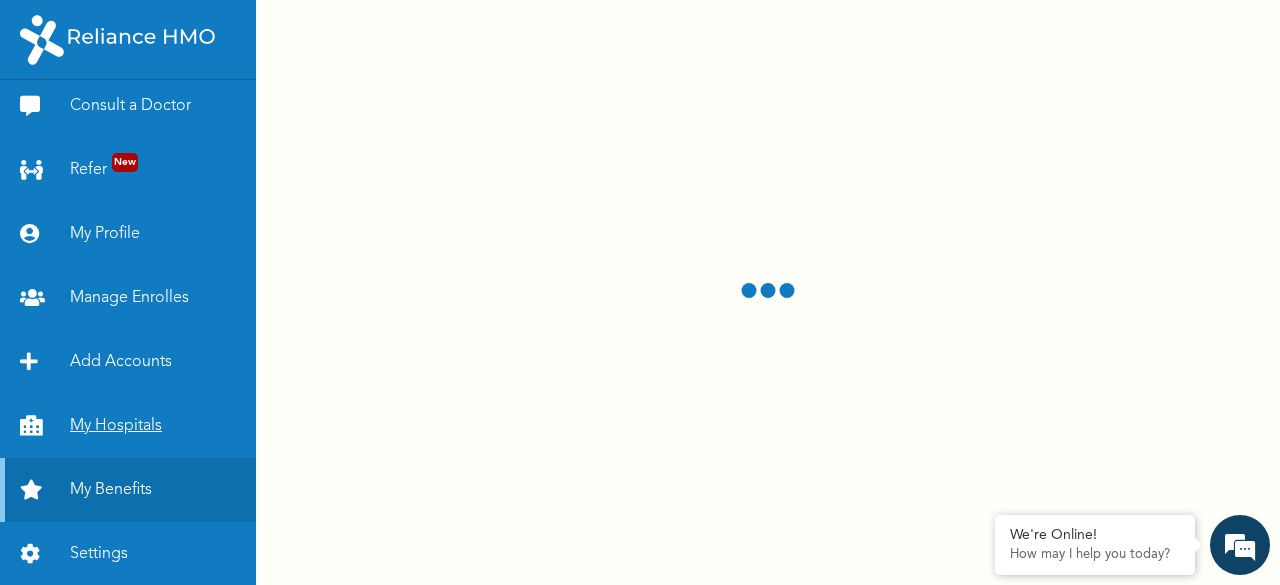 click on "My Hospitals" at bounding box center [128, 426] 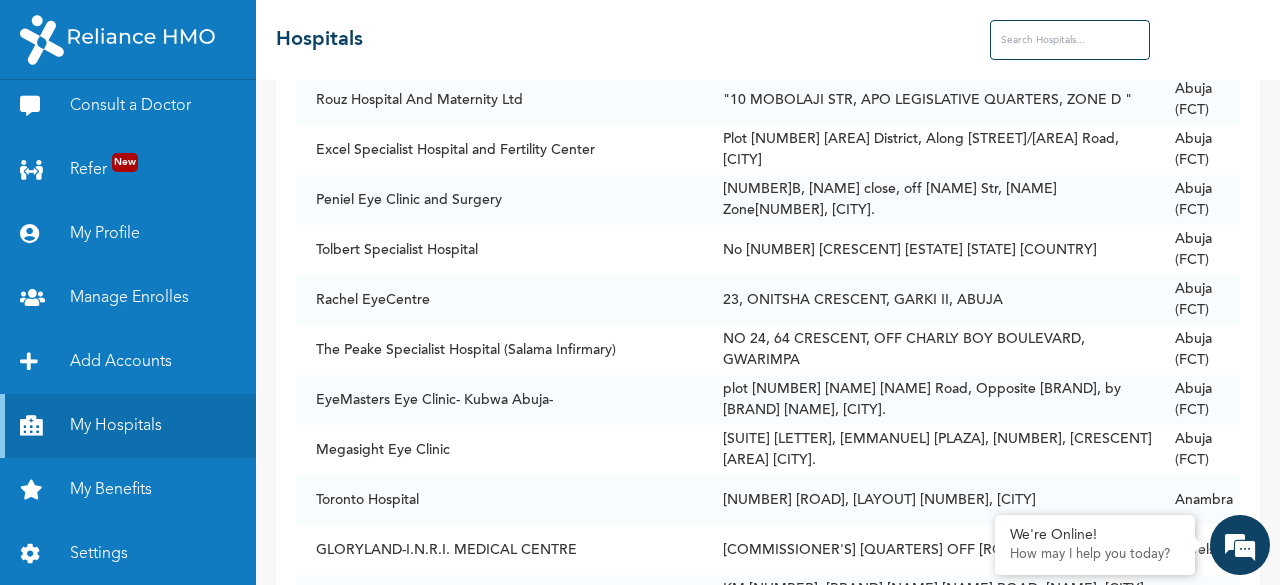 scroll, scrollTop: 17839, scrollLeft: 0, axis: vertical 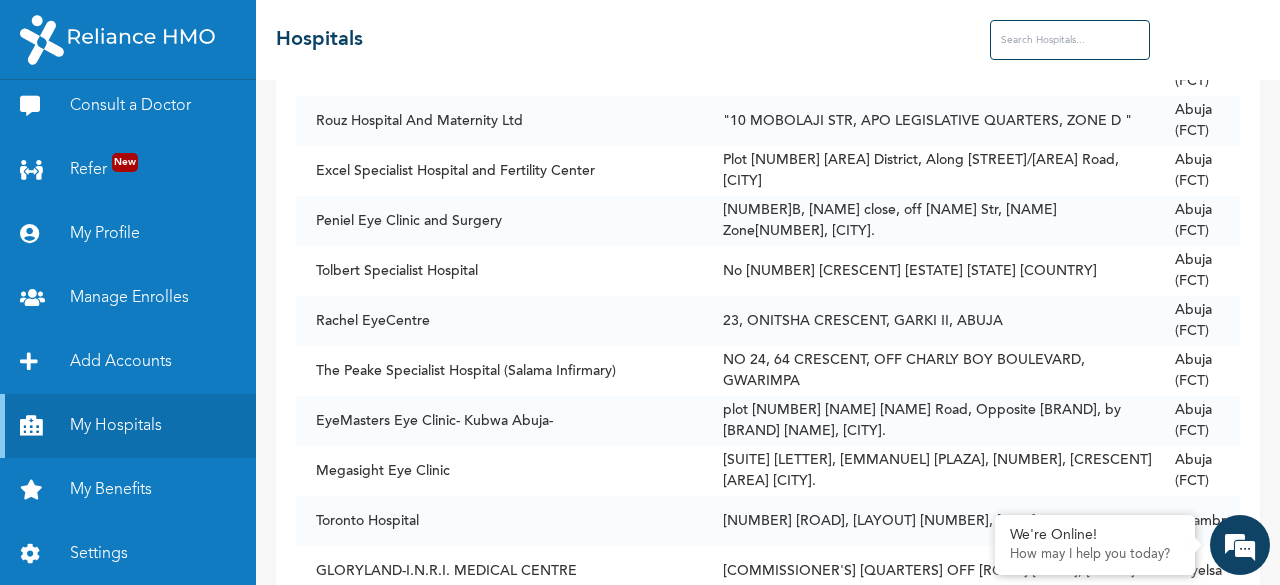 click at bounding box center (1070, 40) 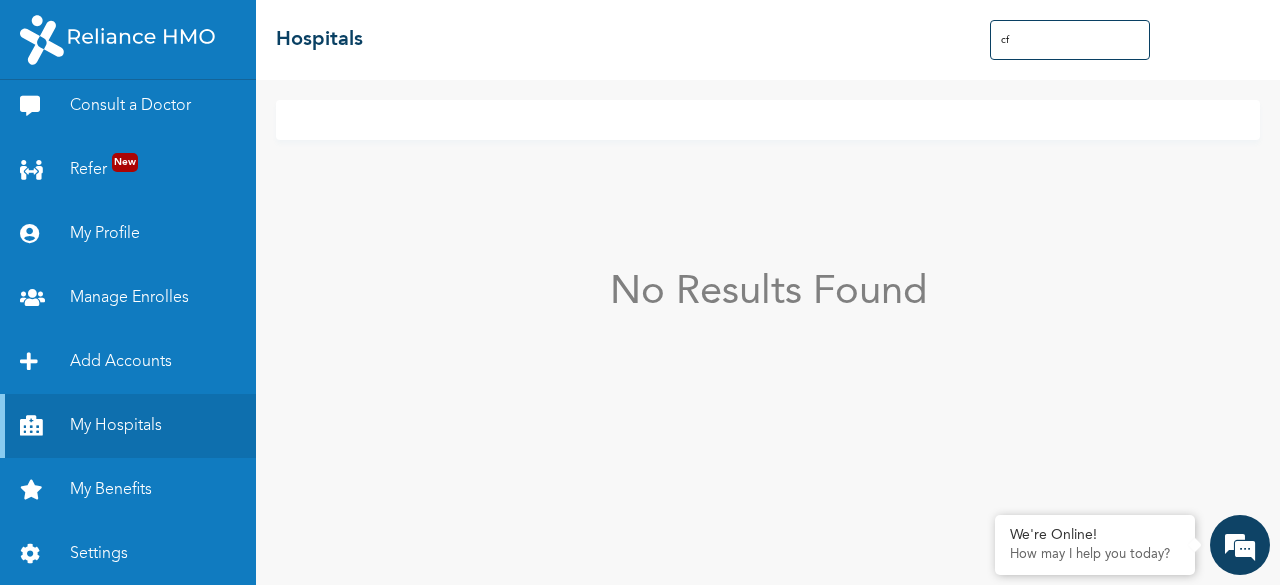 scroll, scrollTop: 0, scrollLeft: 0, axis: both 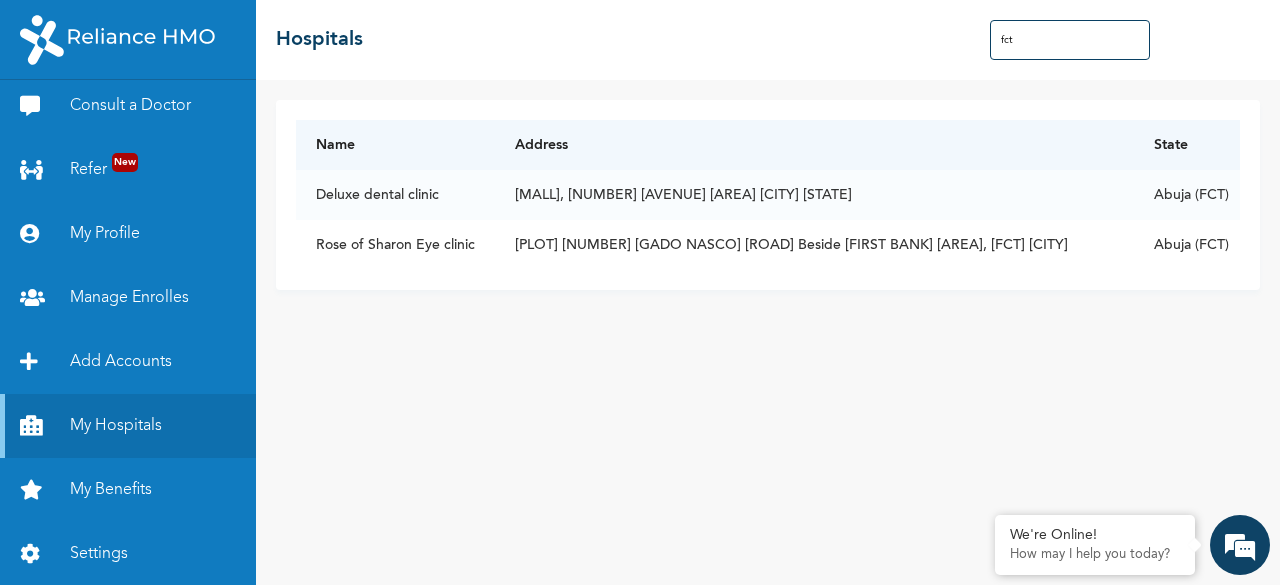 click on "fct" at bounding box center (1070, 40) 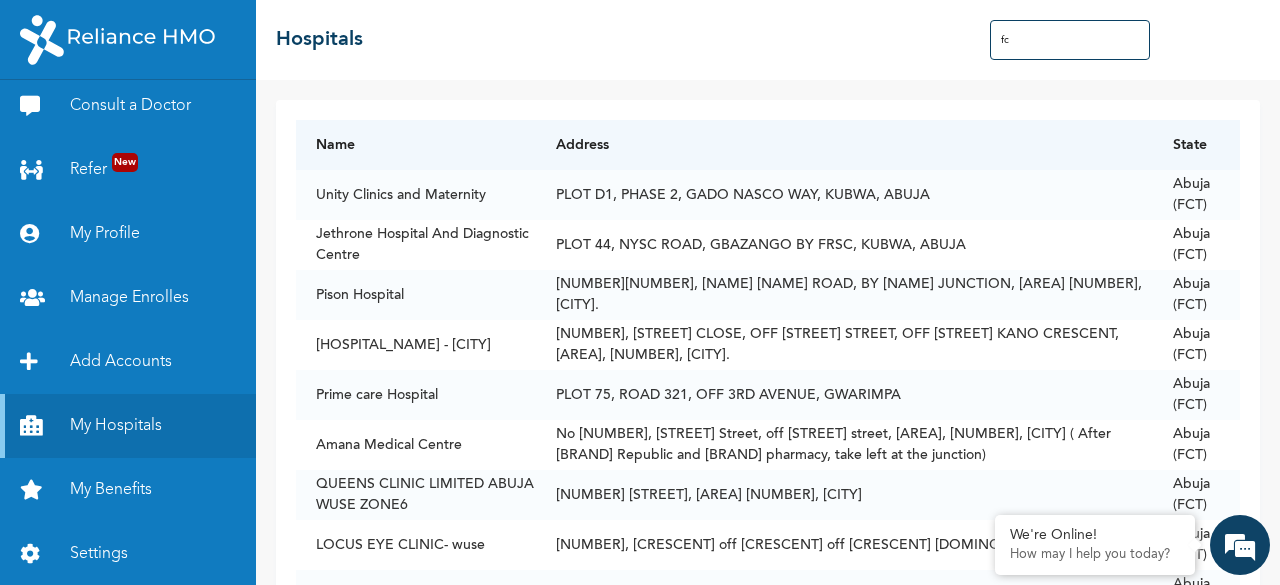 type on "f" 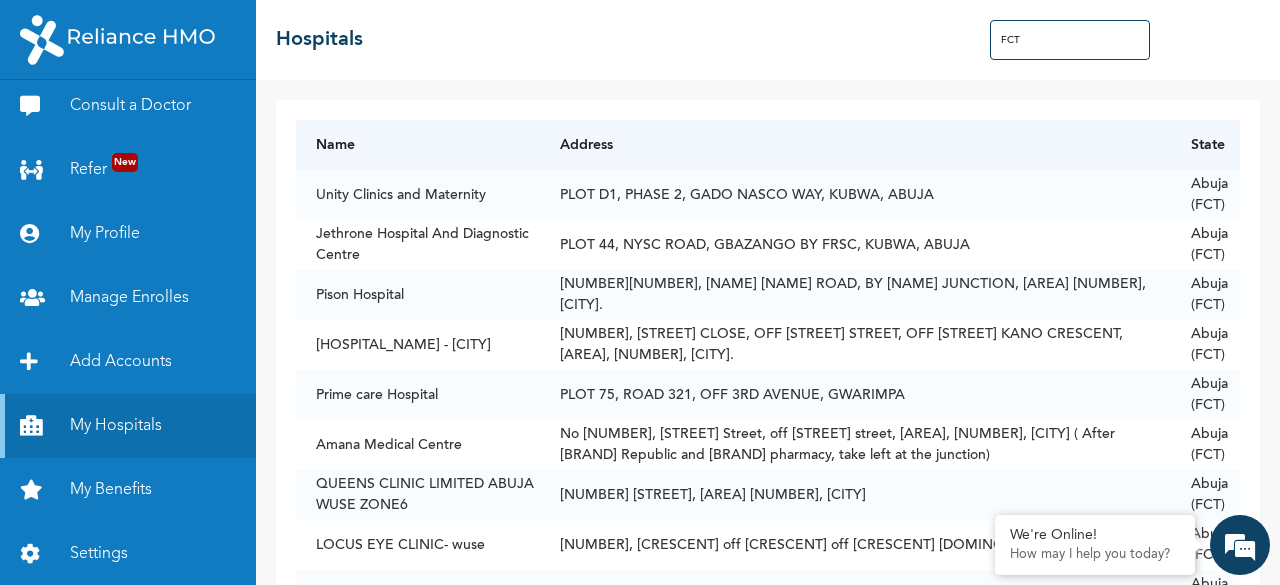 type on "FCT" 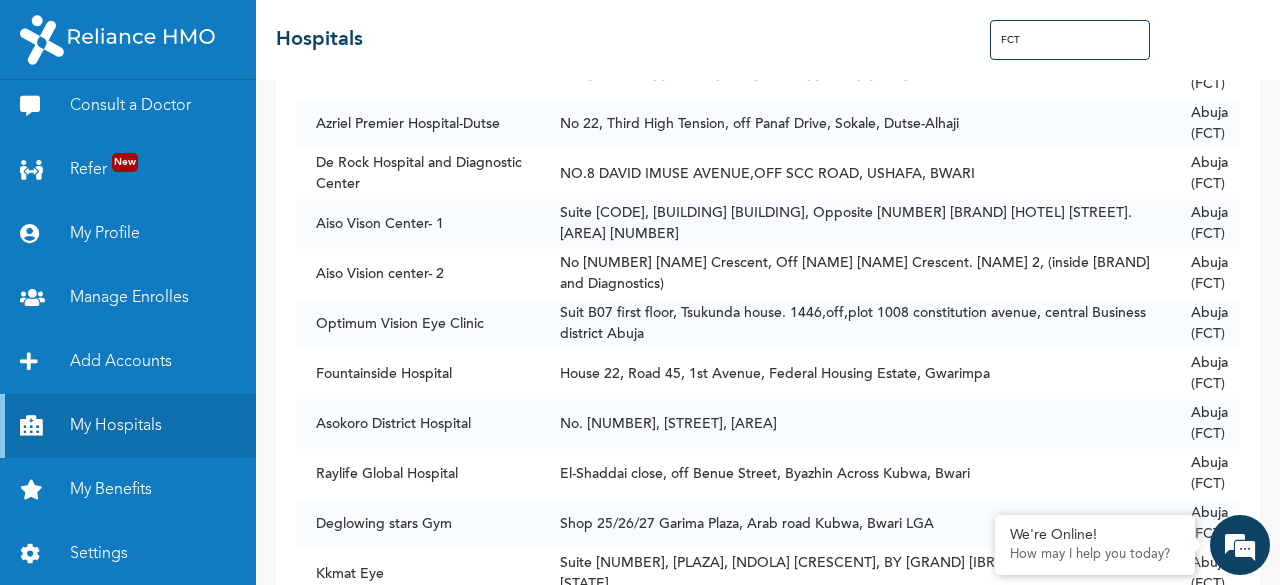 scroll, scrollTop: 8894, scrollLeft: 0, axis: vertical 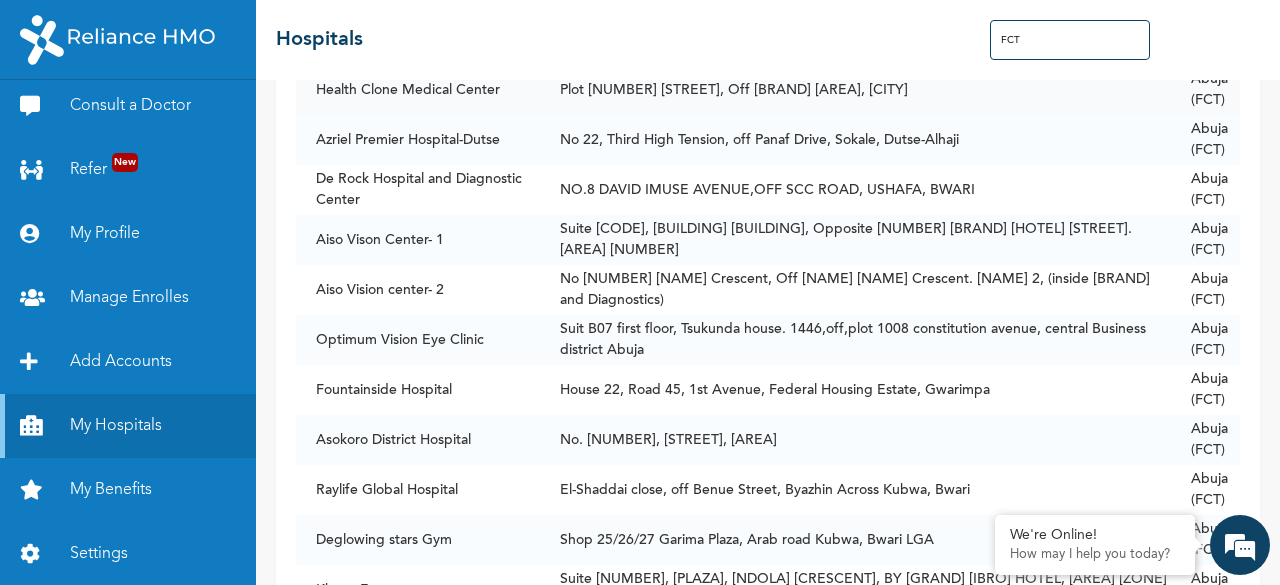 drag, startPoint x: 1066, startPoint y: 163, endPoint x: 851, endPoint y: 81, distance: 230.10649 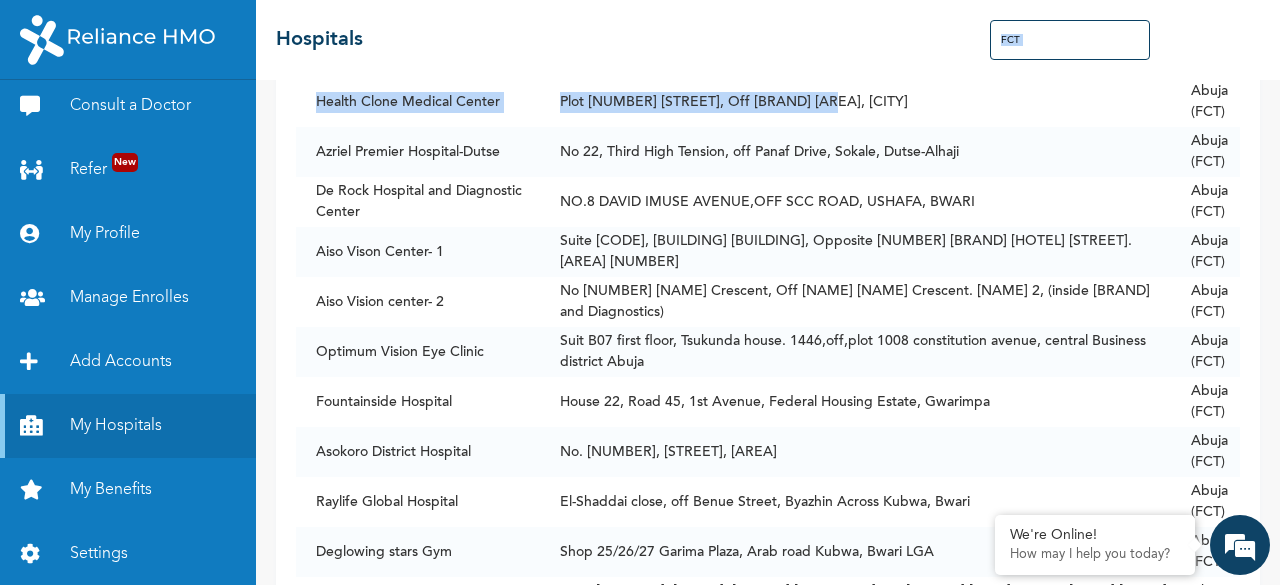 click on "☰  Hospitals FCT" at bounding box center (768, 40) 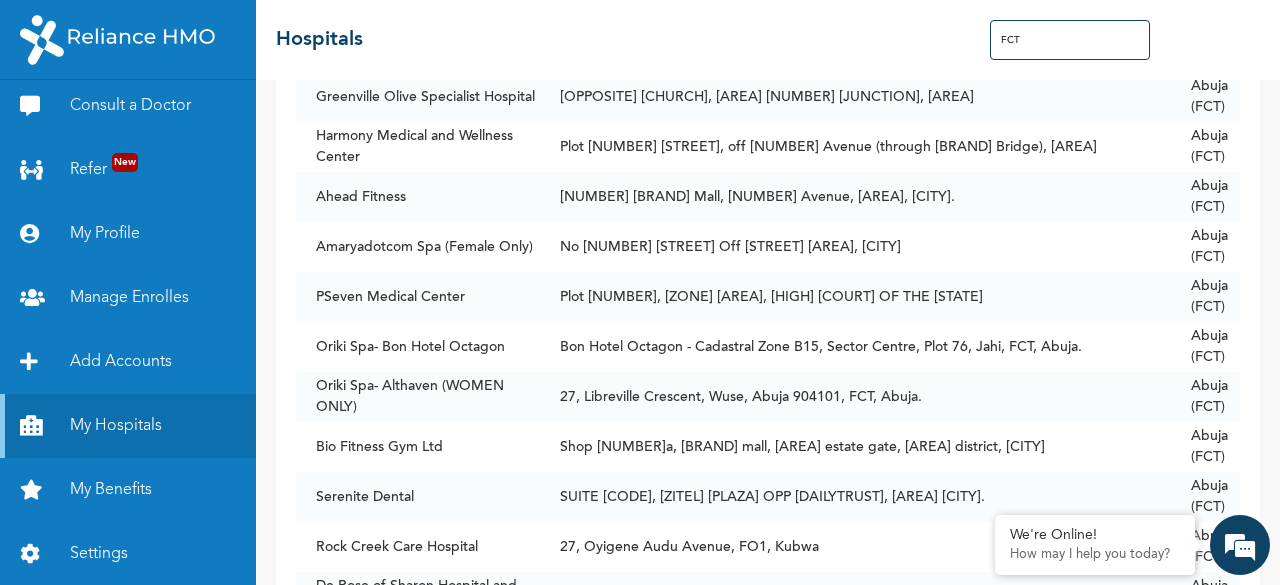 scroll, scrollTop: 10910, scrollLeft: 0, axis: vertical 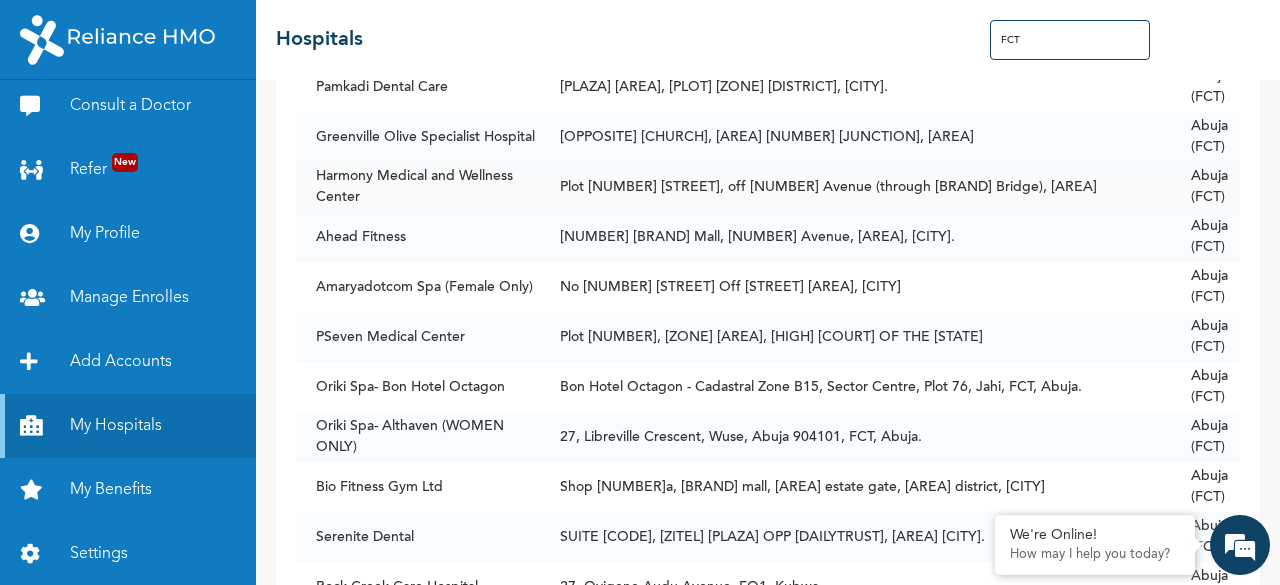 click on "Harmony Medical and Wellness Center" at bounding box center (418, 187) 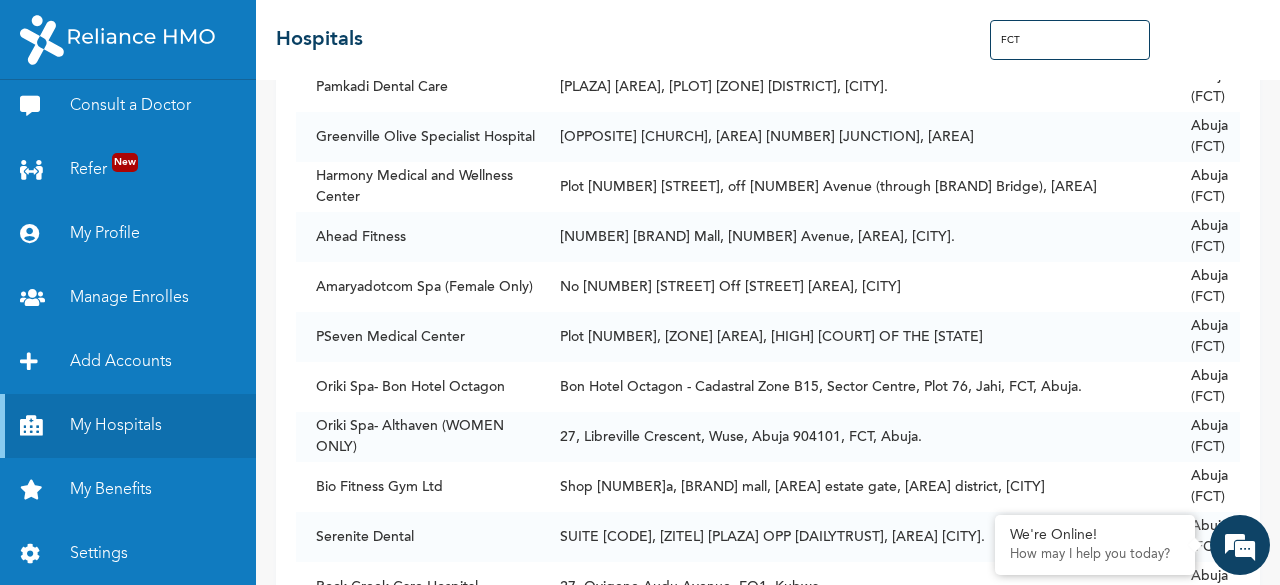 scroll, scrollTop: 23, scrollLeft: 0, axis: vertical 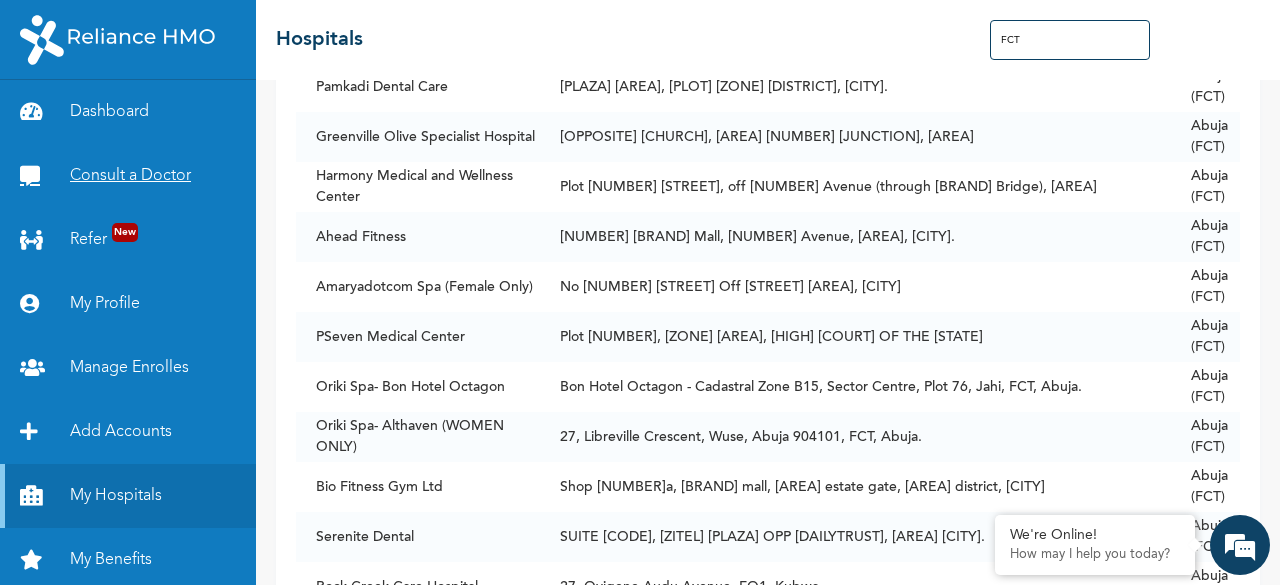 click on "Consult a Doctor" at bounding box center (128, 176) 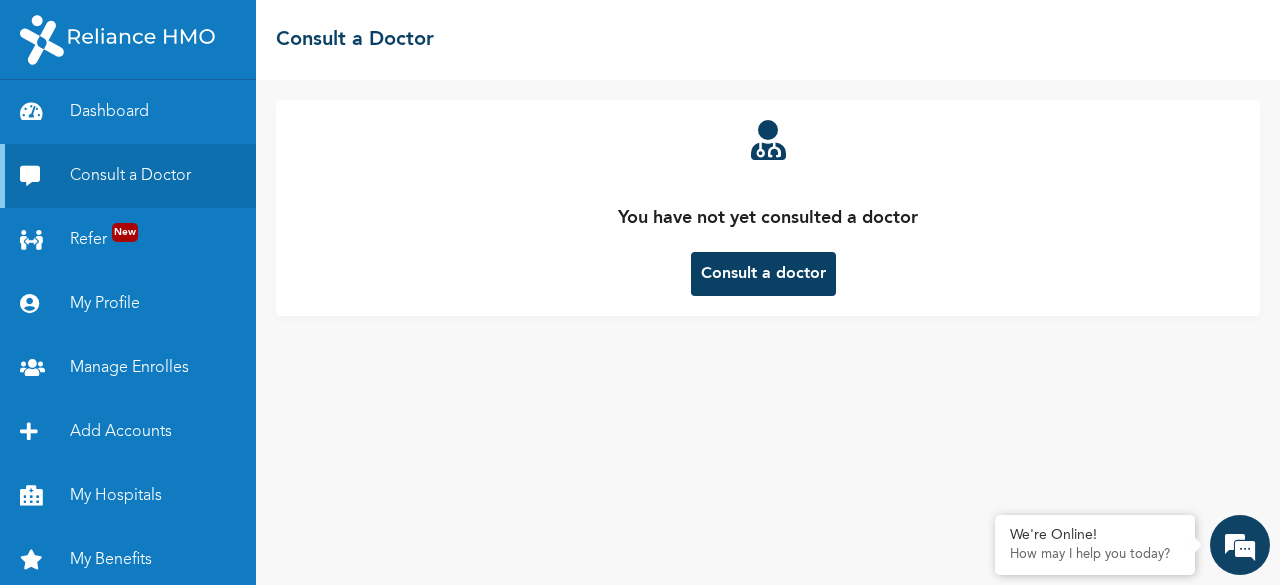 click on "Consult a doctor" at bounding box center [763, 274] 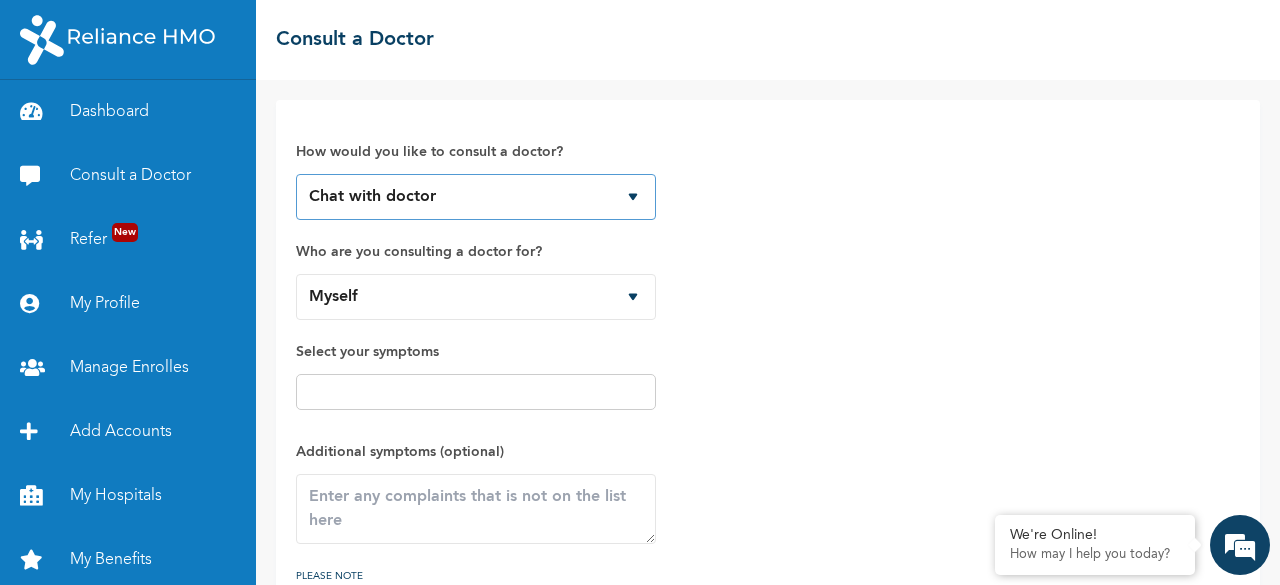 click on "Chat with doctor Phone Call" at bounding box center (476, 197) 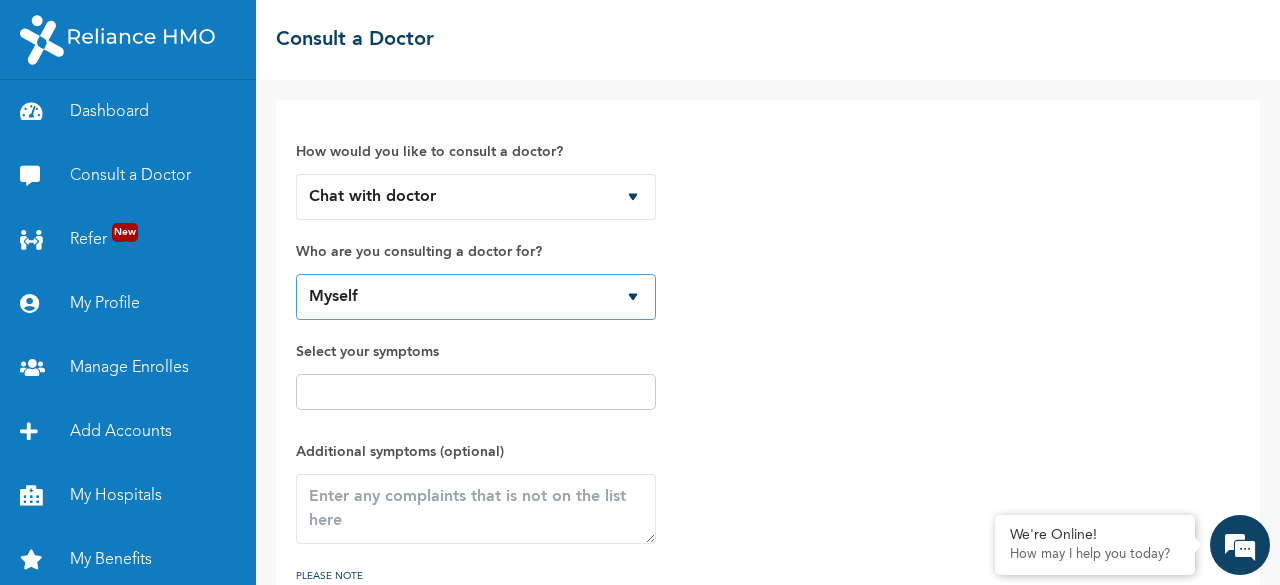 click on "Myself" at bounding box center (476, 297) 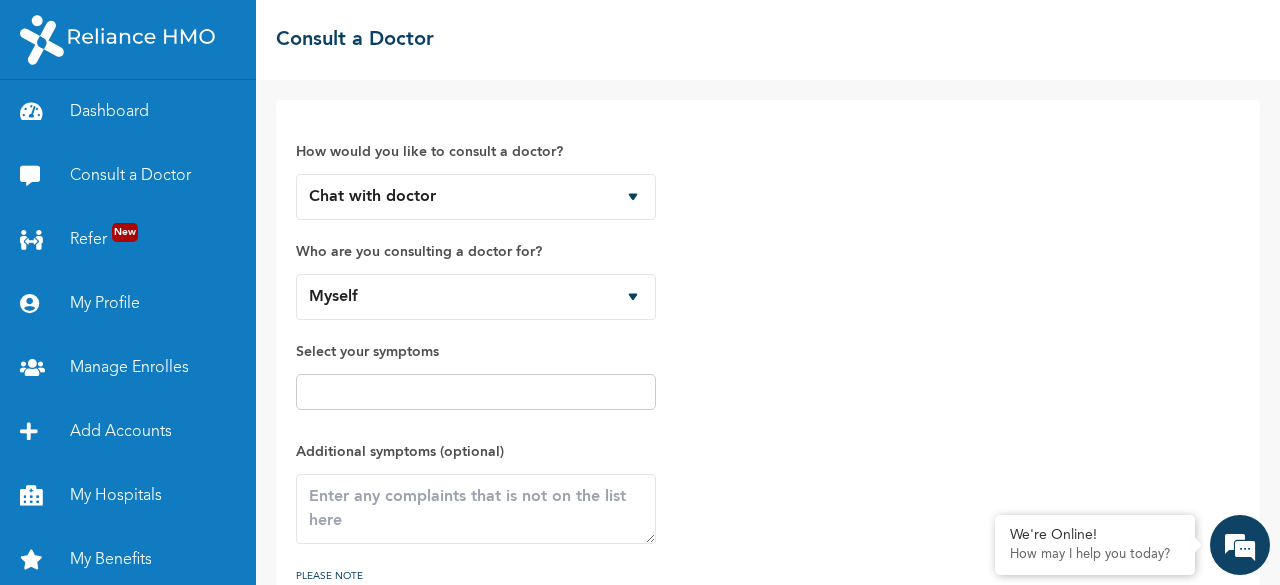 click on "How would you like to consult a doctor? Chat with doctor Phone Call Who are you consulting a doctor for? Myself Select your symptoms Additional symptoms (optional) PLEASE NOTE THIS APP IS NOT INTENDED FOR THE TREATMENT OF PREGNANT WOMEN AND CHILDREN OF 6 MONTHS AND BELOW" at bounding box center (768, 368) 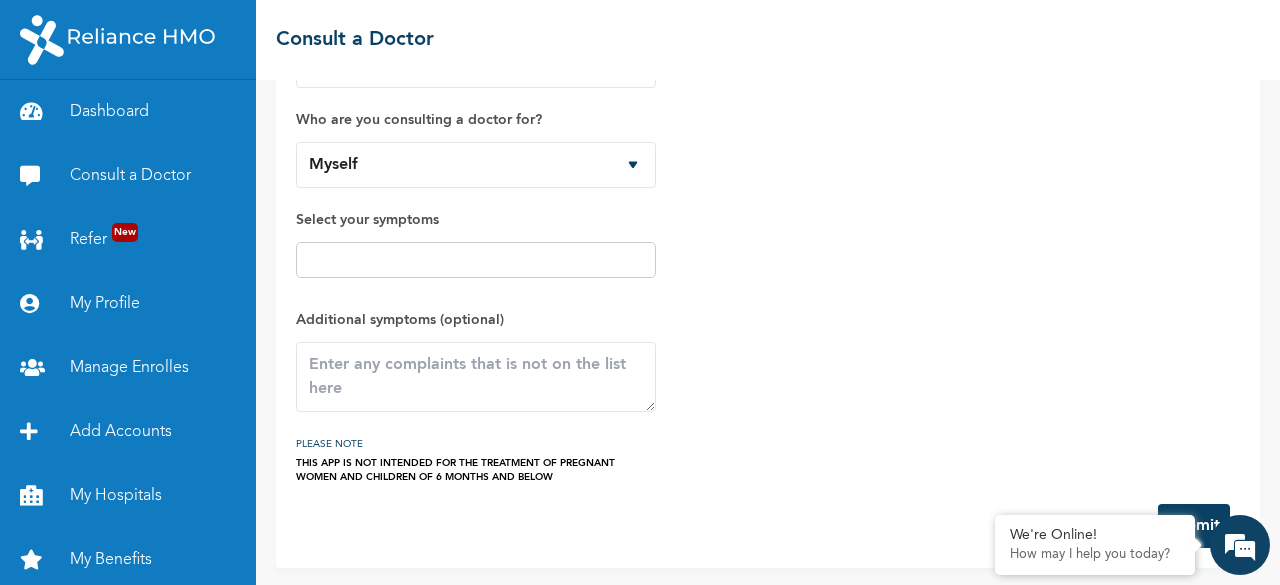 scroll, scrollTop: 0, scrollLeft: 0, axis: both 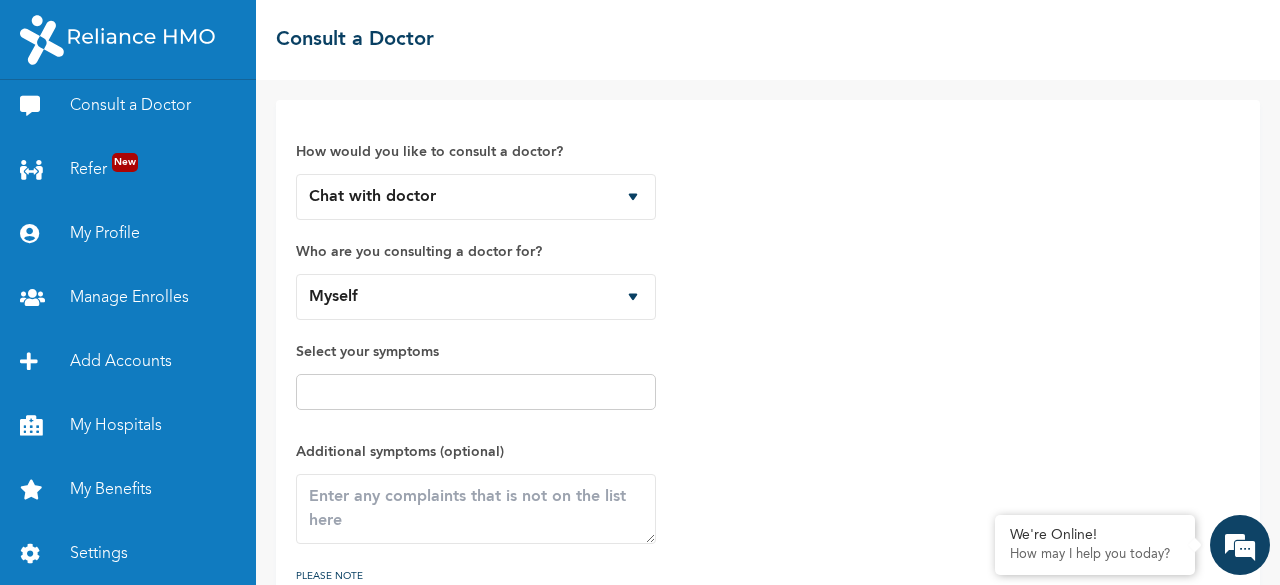 click on "How would you like to consult a doctor? Chat with doctor Phone Call Who are you consulting a doctor for? Myself Select your symptoms Additional symptoms (optional) PLEASE NOTE THIS APP IS NOT INTENDED FOR THE TREATMENT OF PREGNANT WOMEN AND CHILDREN OF 6 MONTHS AND BELOW" at bounding box center [768, 368] 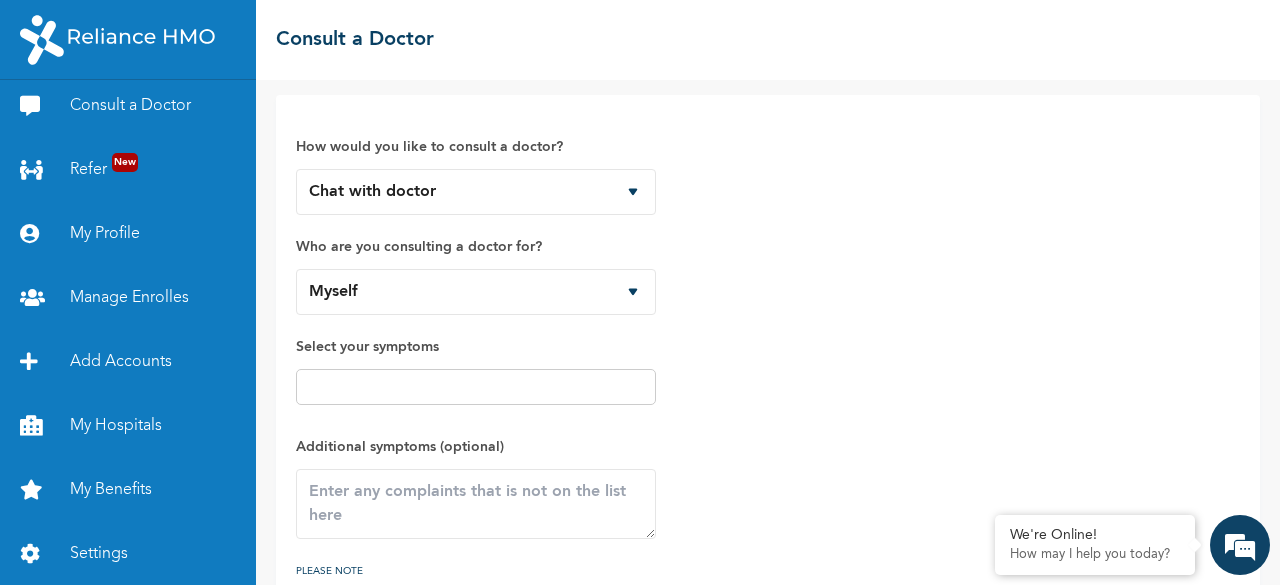 scroll, scrollTop: 2, scrollLeft: 0, axis: vertical 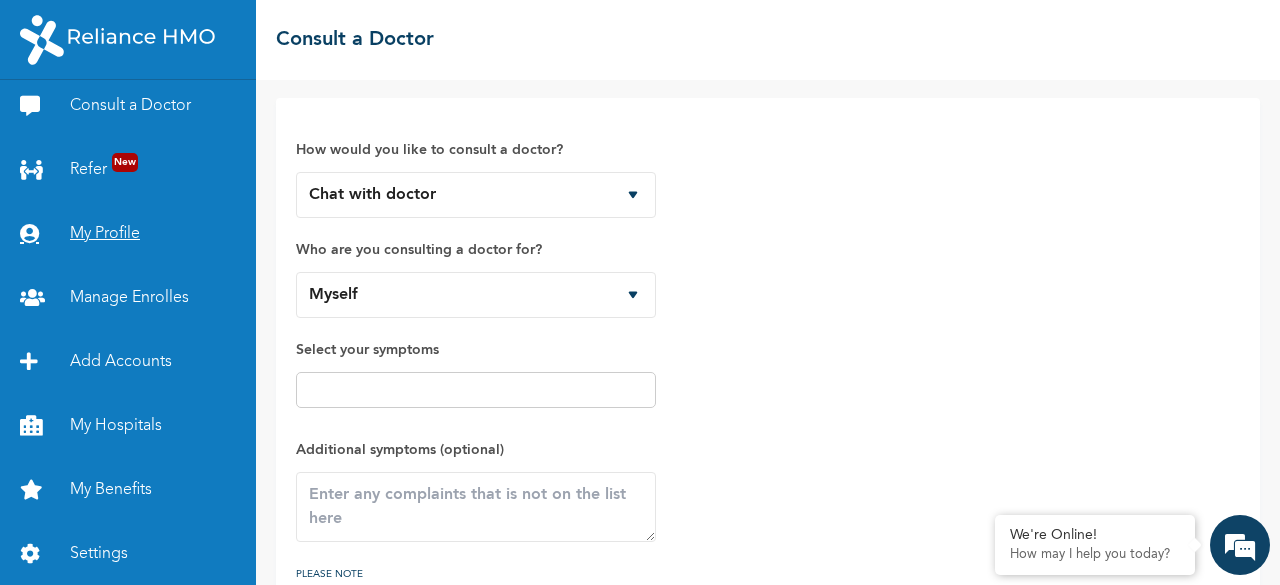 click on "My Profile" at bounding box center (128, 234) 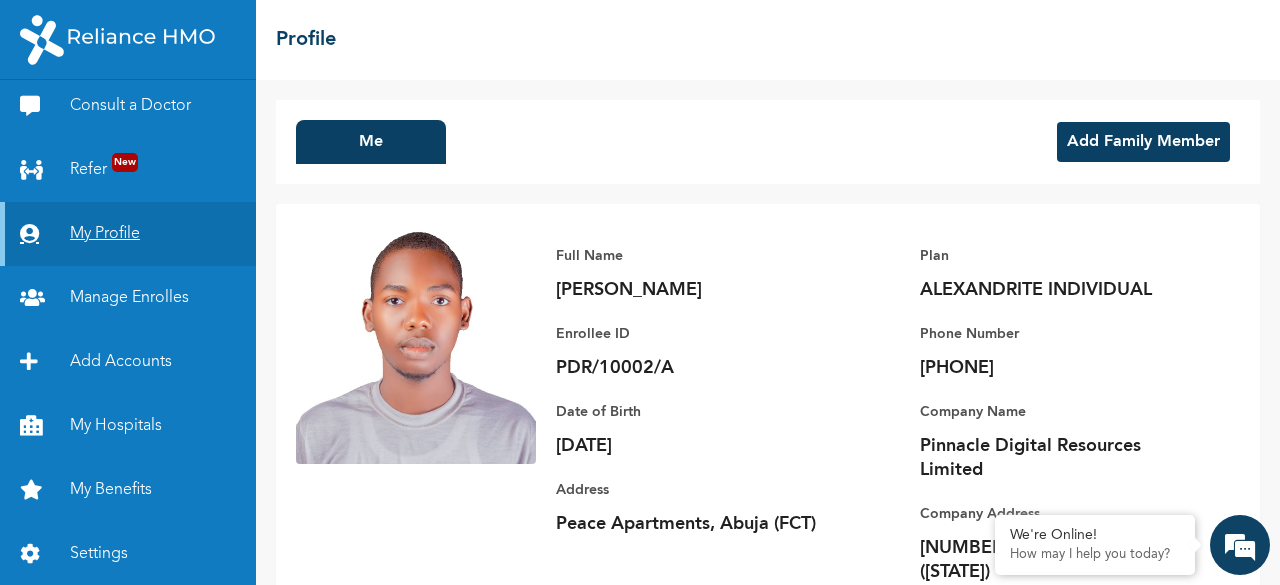 scroll, scrollTop: 78, scrollLeft: 0, axis: vertical 